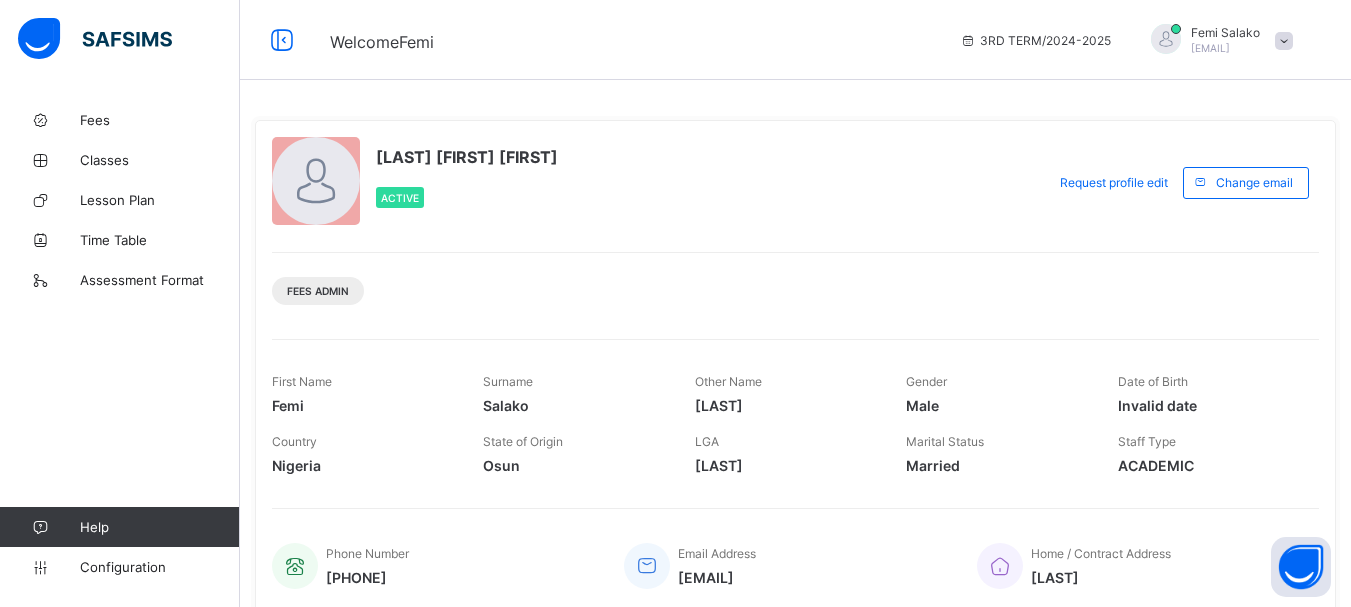 scroll, scrollTop: 0, scrollLeft: 0, axis: both 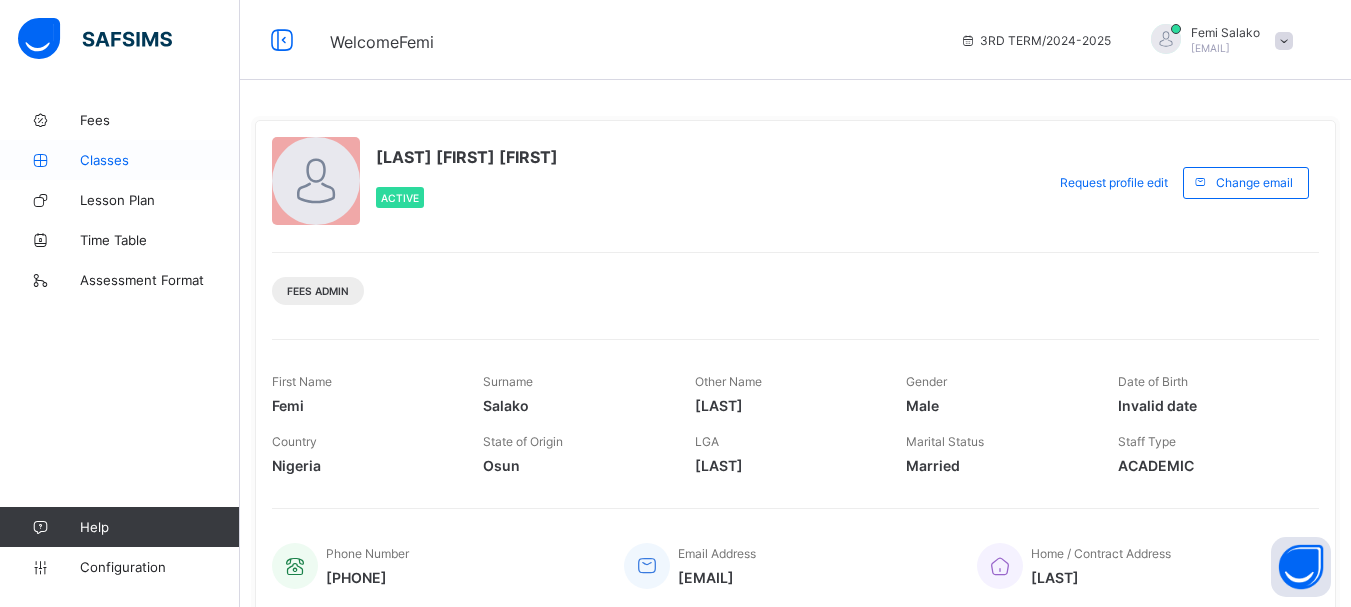 click on "Classes" at bounding box center [160, 160] 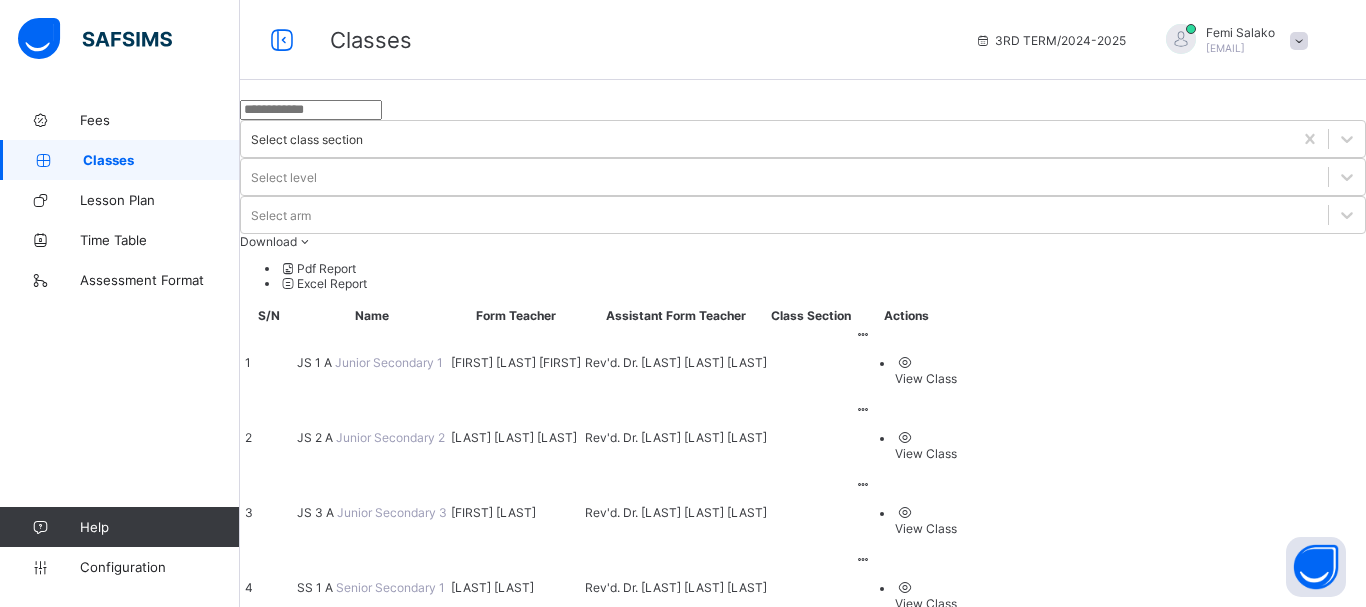 click on "SS 2   A" at bounding box center (317, 662) 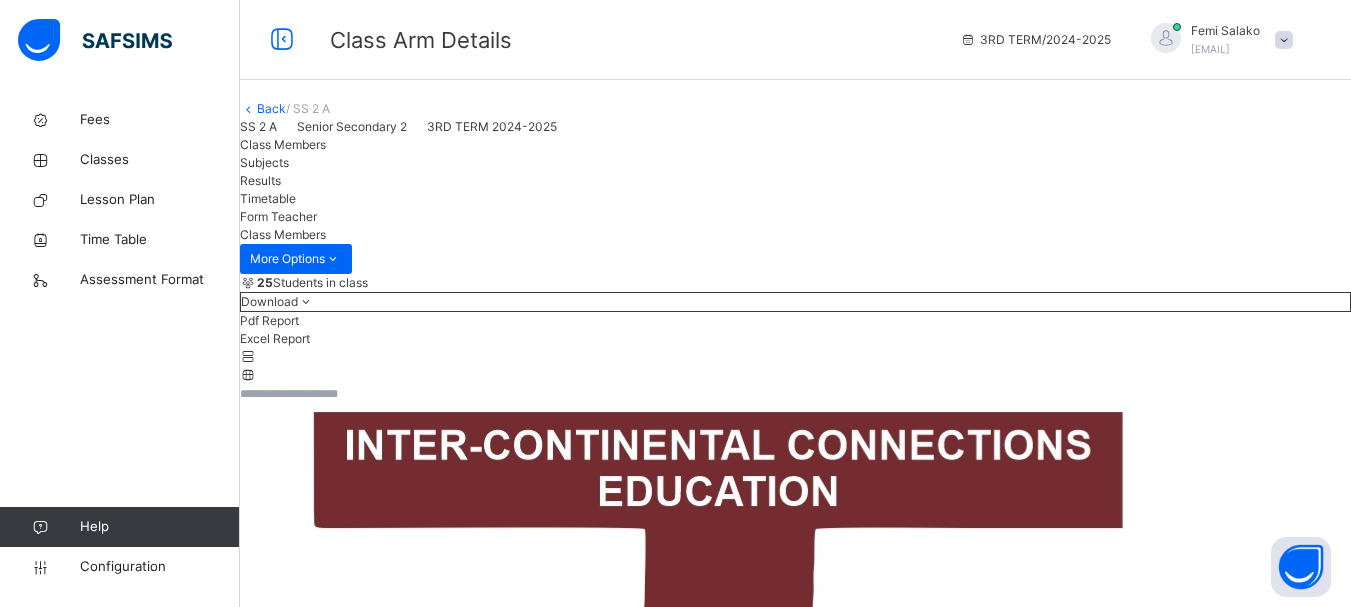 click on "Subjects" at bounding box center [264, 162] 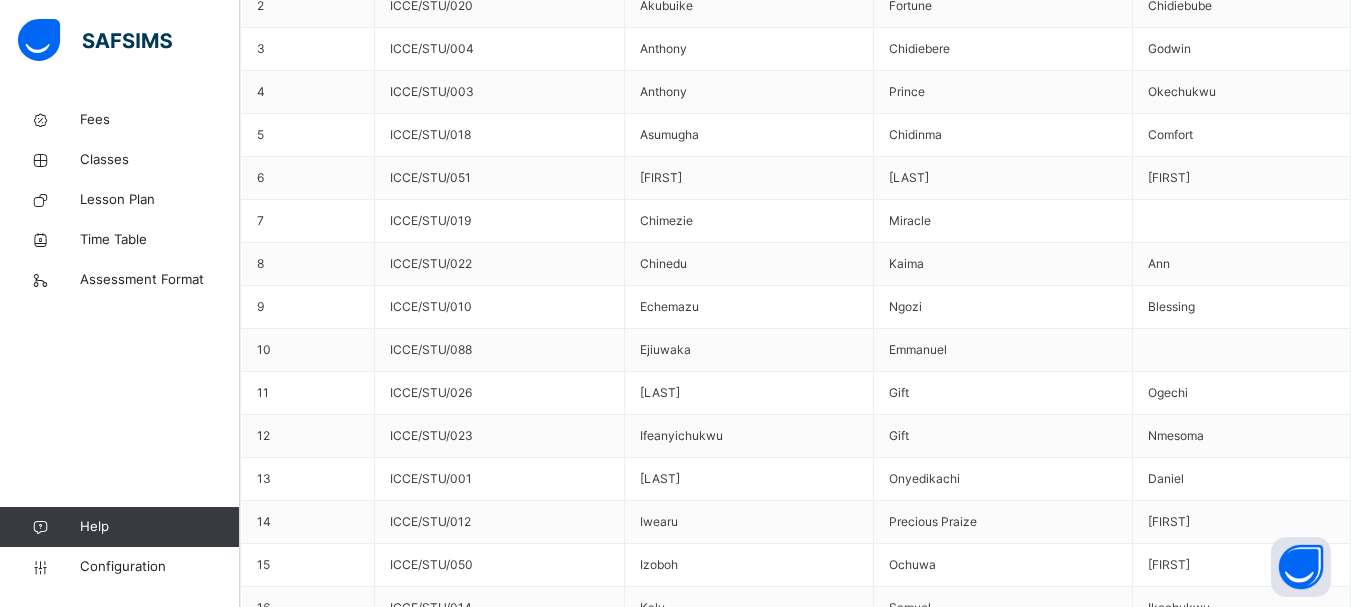 scroll, scrollTop: 1821, scrollLeft: 0, axis: vertical 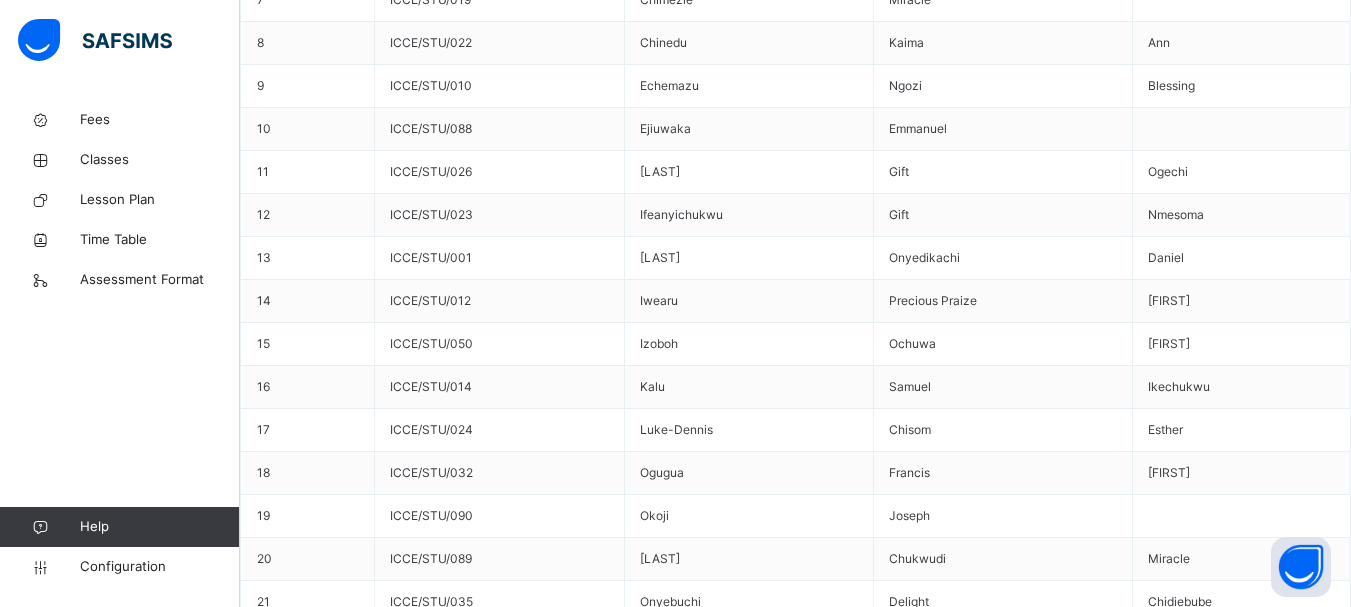 click on "Assess Students" at bounding box center (1310, 4051) 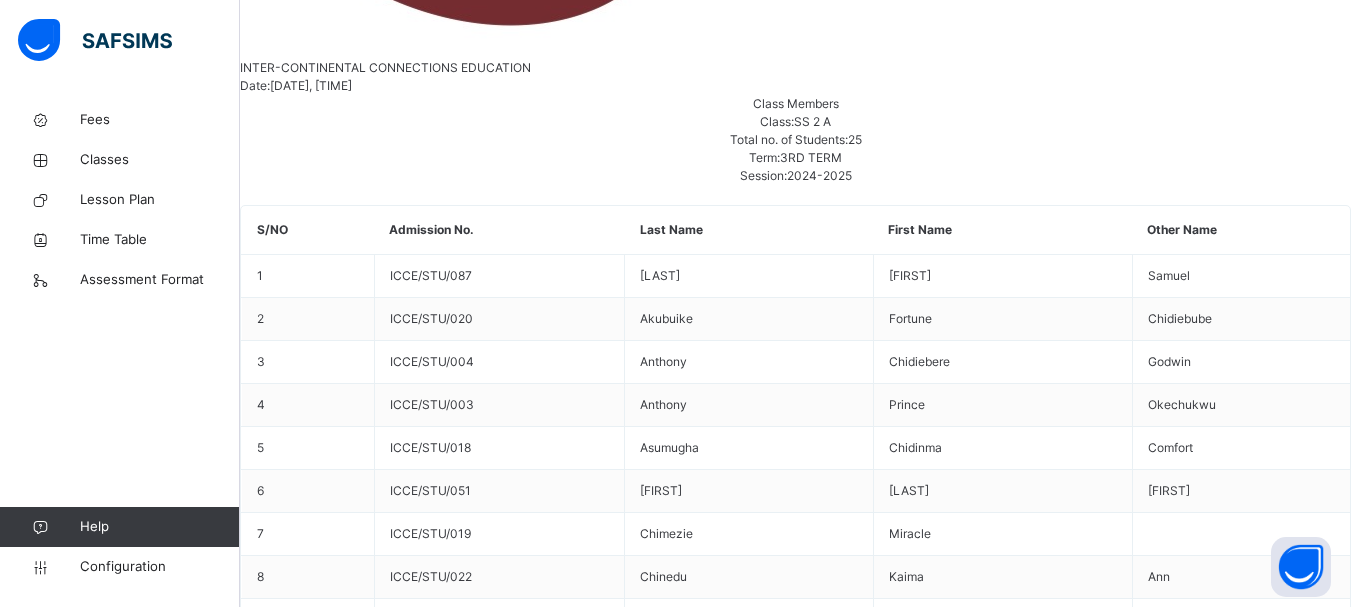 scroll, scrollTop: 1021, scrollLeft: 0, axis: vertical 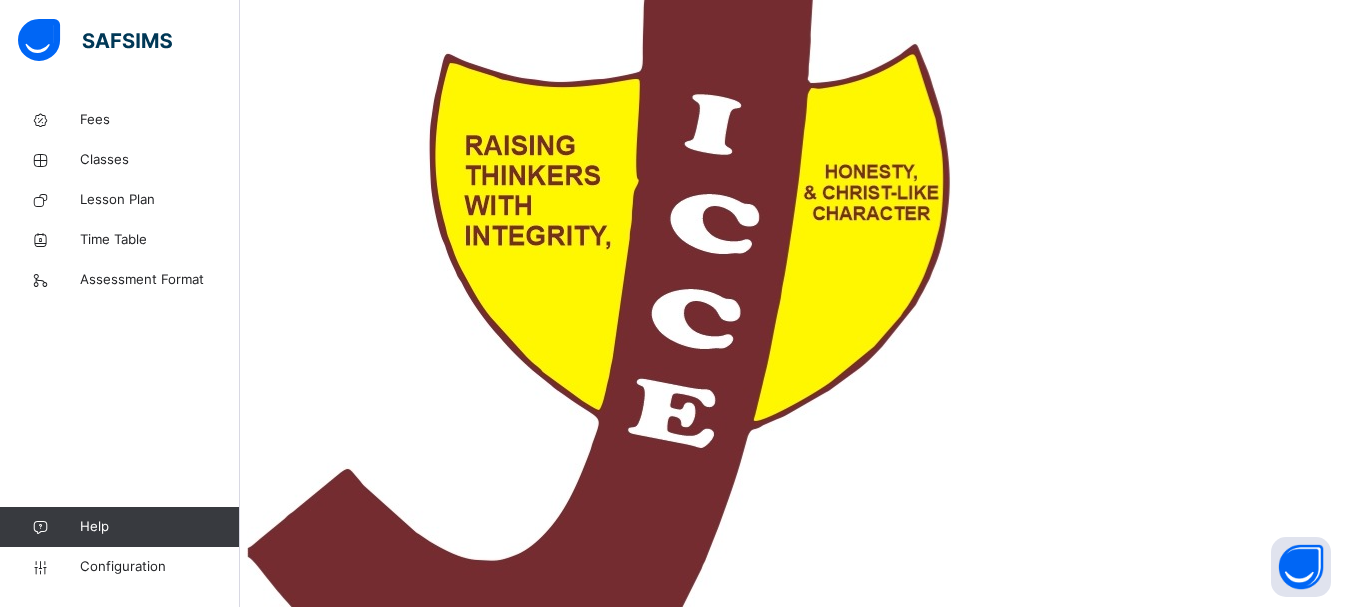 drag, startPoint x: 660, startPoint y: 78, endPoint x: 657, endPoint y: -68, distance: 146.03082 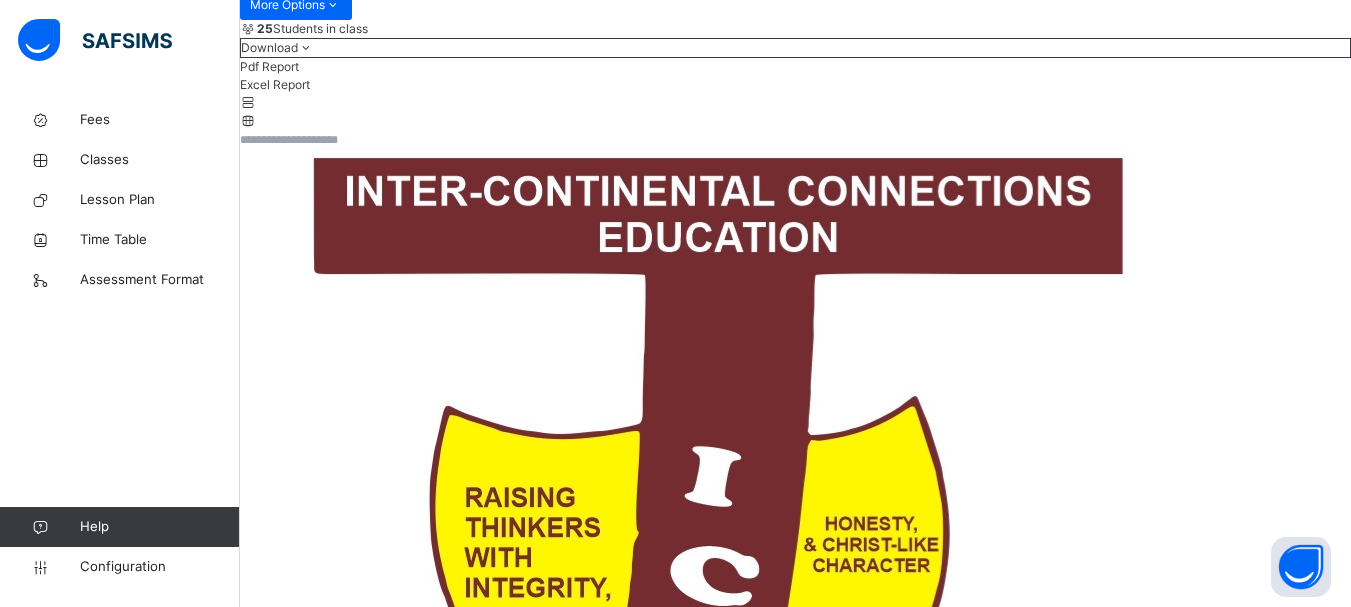 scroll, scrollTop: 0, scrollLeft: 0, axis: both 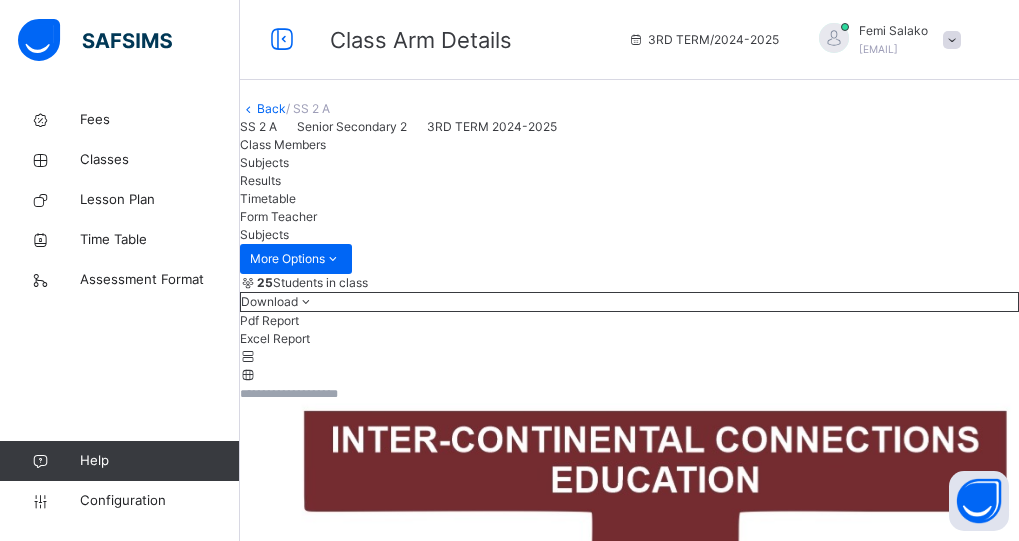 click on "Score Sheet Score Sheet Show Comments   Generate comment for all student   Save Entries Class Level:  SS 2   A Subject:  Igbo Session:  2024/2025 Session Session:  3RD TERM Students CA 1 CA 2 Exam TOTAL /100 Comment CA 1 TOTAL / 20 CA 2 TOTAL / 20 Exam TOTAL / 60 [LAST] [LAST] ICCE/STU/087 [LAST] [LAST] ICCE/STU/087 0.00 0.00 0.00 0.00 Generate comment 0 / 250   ×   Subject Teacher’s Comment Generate and see in full the comment developed by the AI with an option to regenerate the comment JS [LAST] [LAST]   ICCE/STU/087   Total 0.00  / 100.00 Sims Bot   Regenerate     Use this comment   [LAST] [LAST] ICCE/STU/020 [LAST] [LAST] ICCE/STU/020 0.00 0.00 0.00 0.00 Generate comment 0 / 250   ×   Subject Teacher’s Comment Generate and see in full the comment developed by the AI with an option to regenerate the comment JS [LAST] [LAST]   ICCE/STU/020   Total 0.00  / 100.00 Sims Bot   Regenerate     Use this comment   ICCE/STU/004 0.00 0.00 0" at bounding box center (629, 7555) 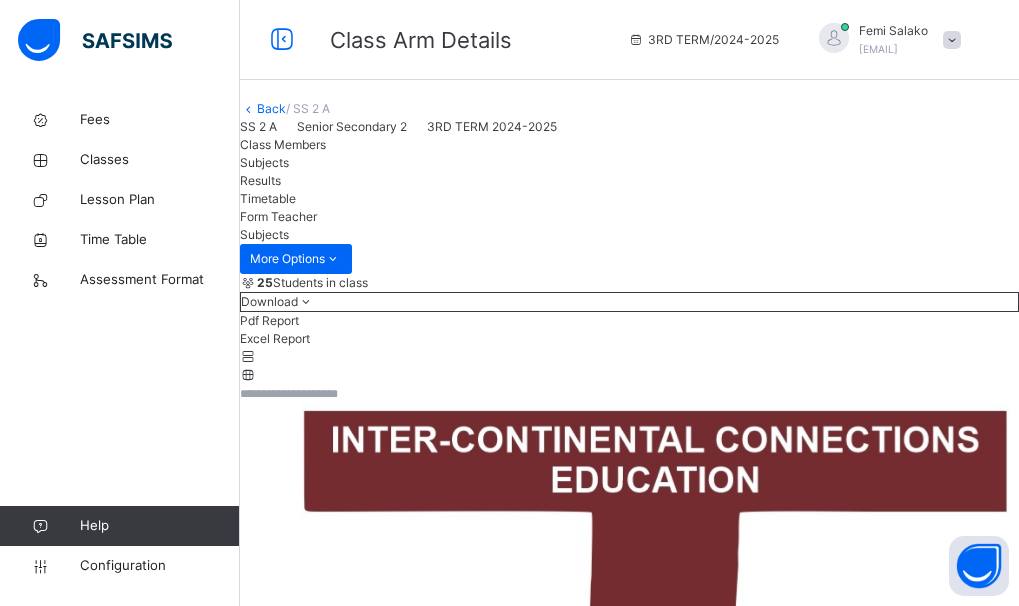 scroll, scrollTop: 1119, scrollLeft: 0, axis: vertical 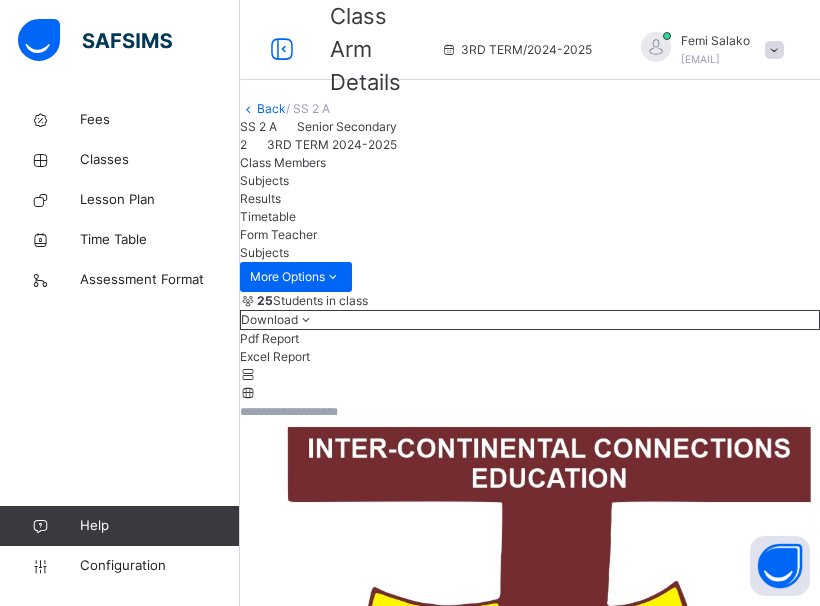 click at bounding box center (449, 7613) 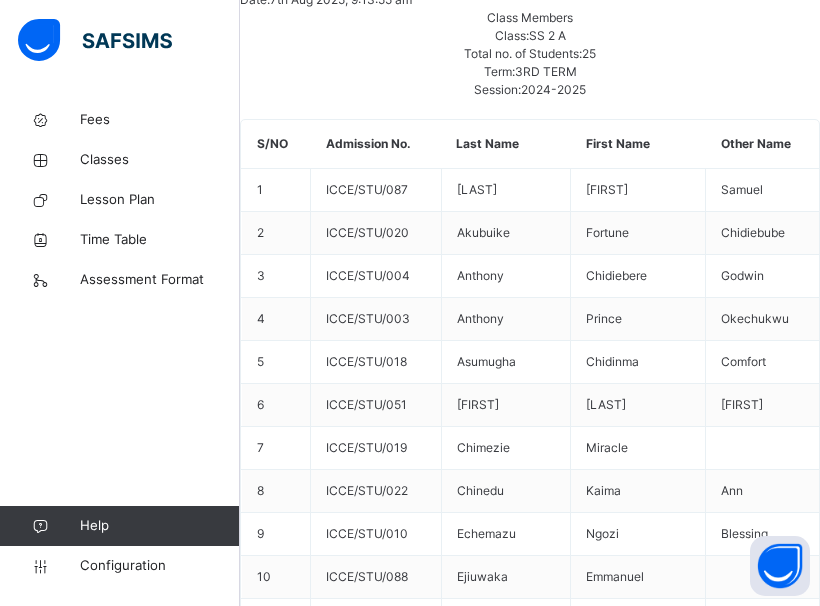 scroll, scrollTop: 1067, scrollLeft: 0, axis: vertical 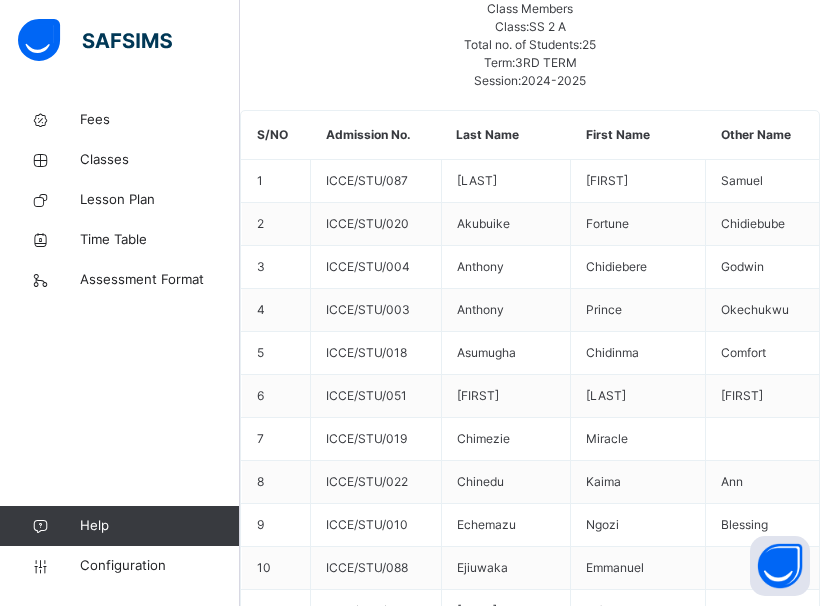 click at bounding box center (449, 6546) 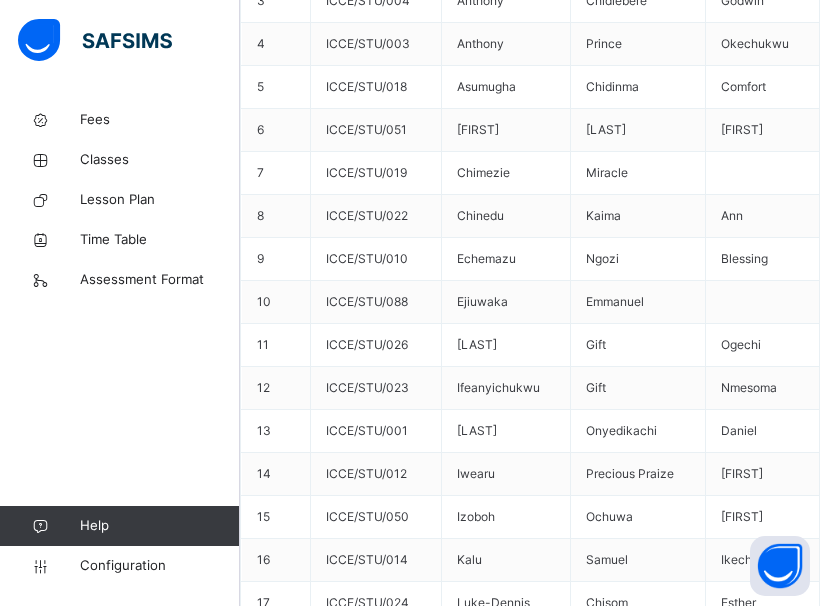 click at bounding box center [449, 8640] 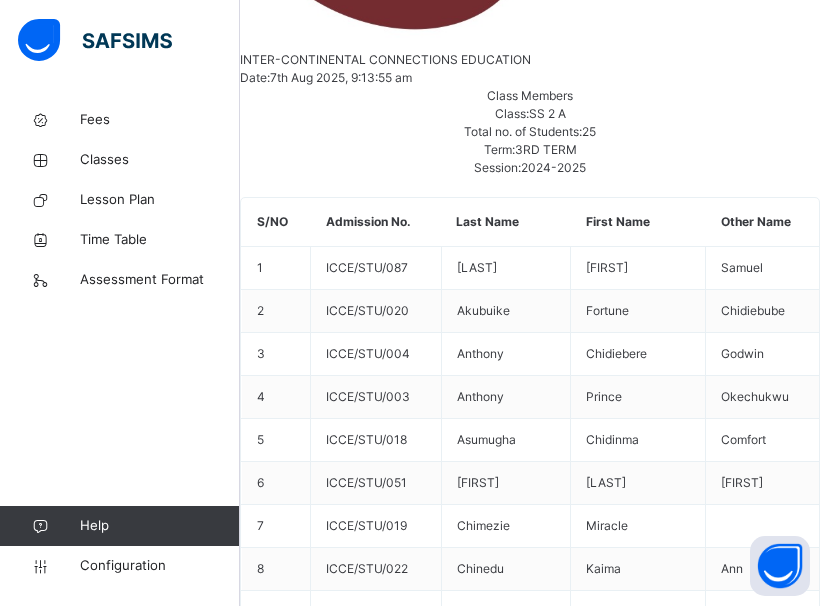scroll, scrollTop: 800, scrollLeft: 0, axis: vertical 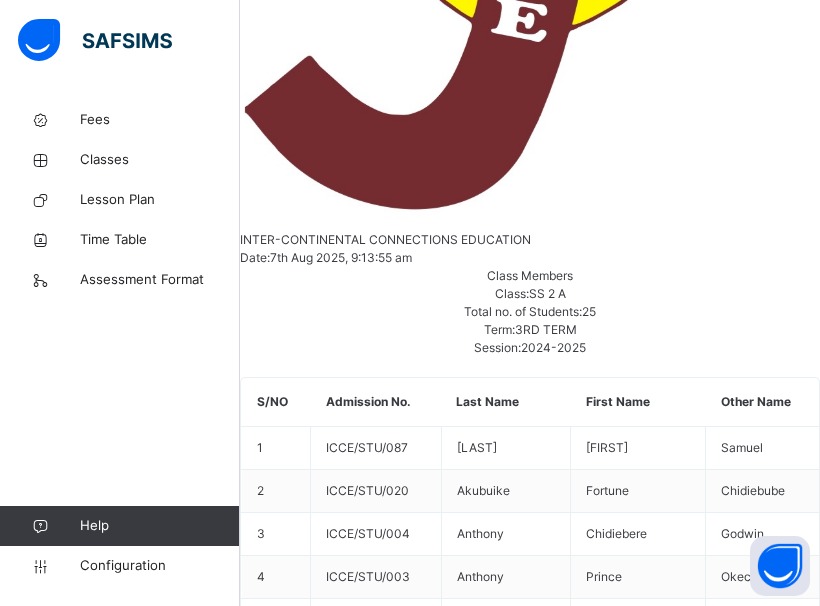 drag, startPoint x: 475, startPoint y: 90, endPoint x: 488, endPoint y: 10, distance: 81.04937 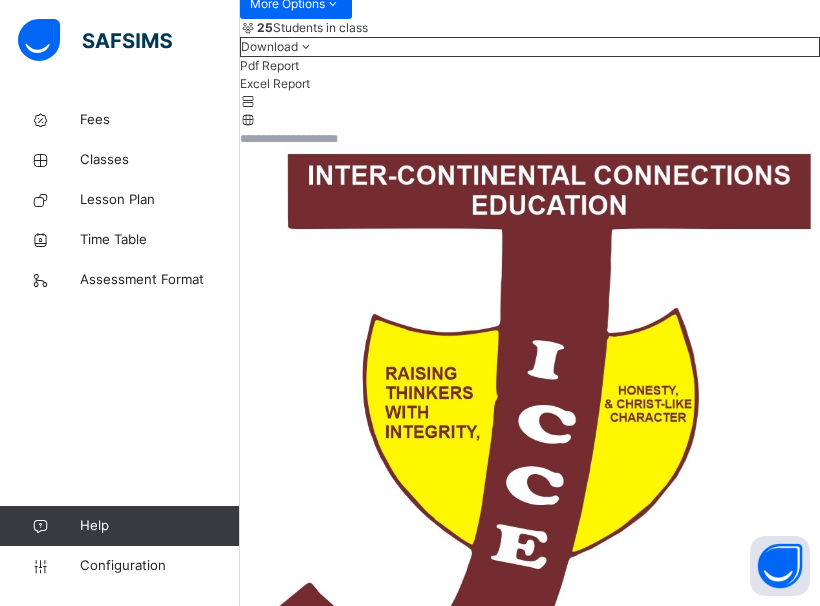 scroll, scrollTop: 0, scrollLeft: 0, axis: both 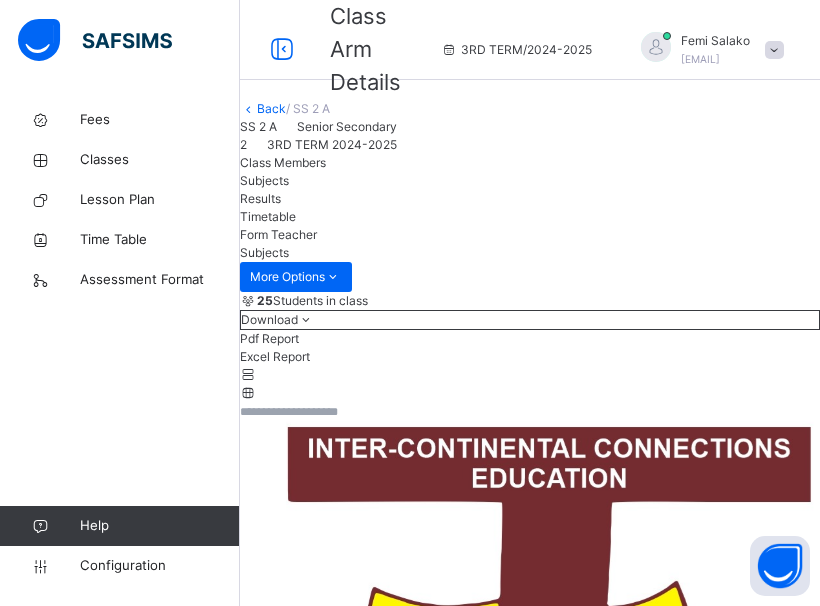 click at bounding box center (899, 9631) 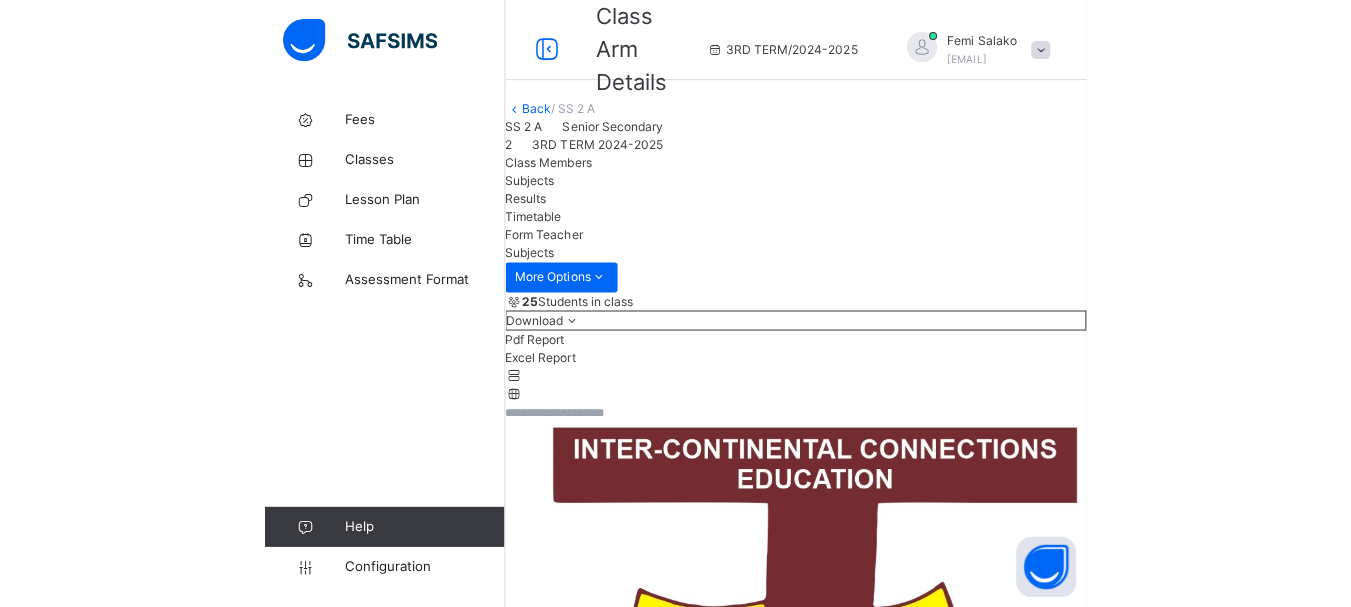 scroll, scrollTop: 1119, scrollLeft: 0, axis: vertical 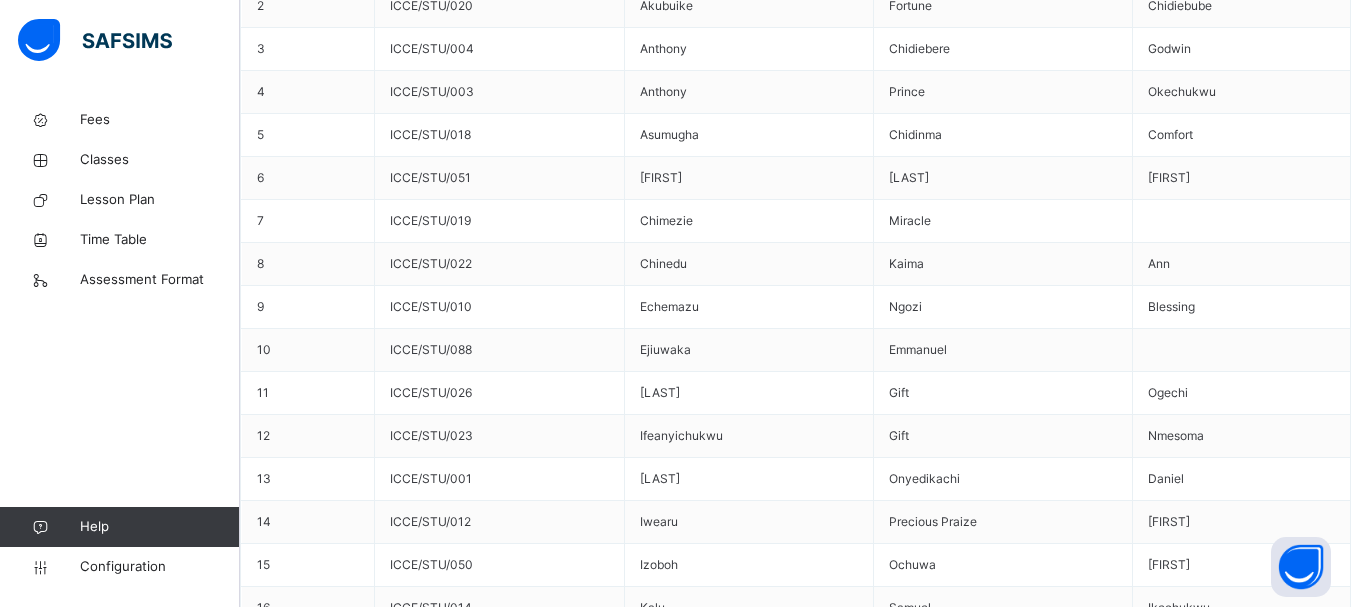 click at bounding box center [290, 4433] 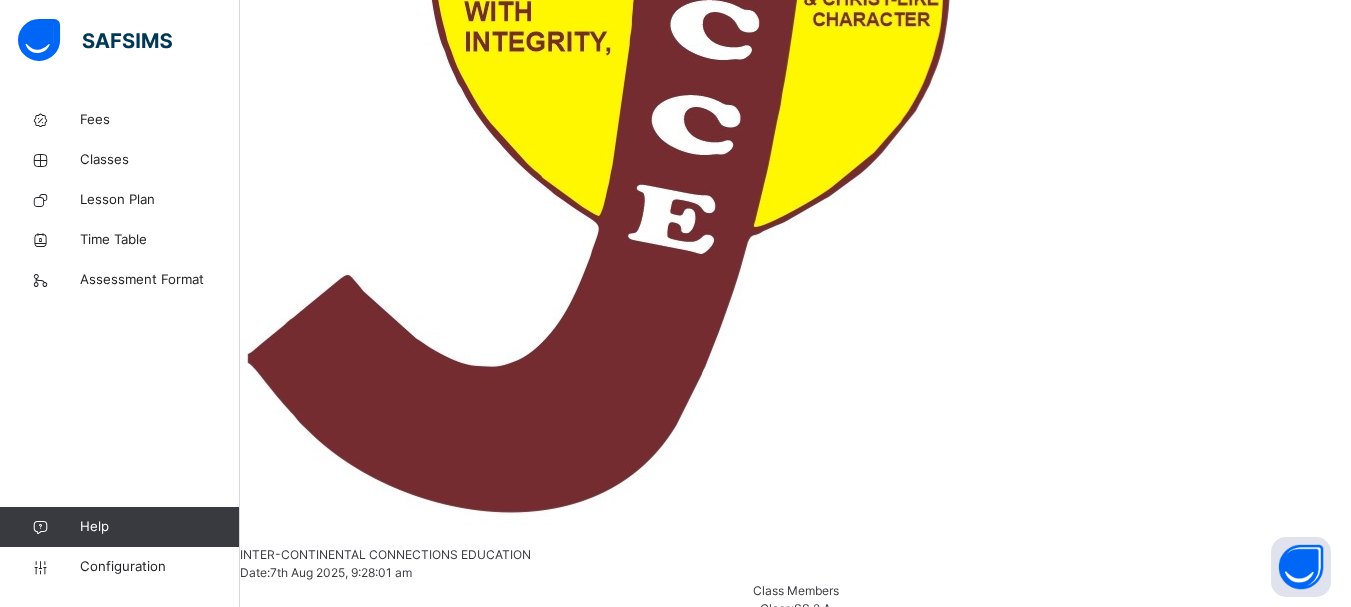 click on "×" at bounding box center (795, 5170) 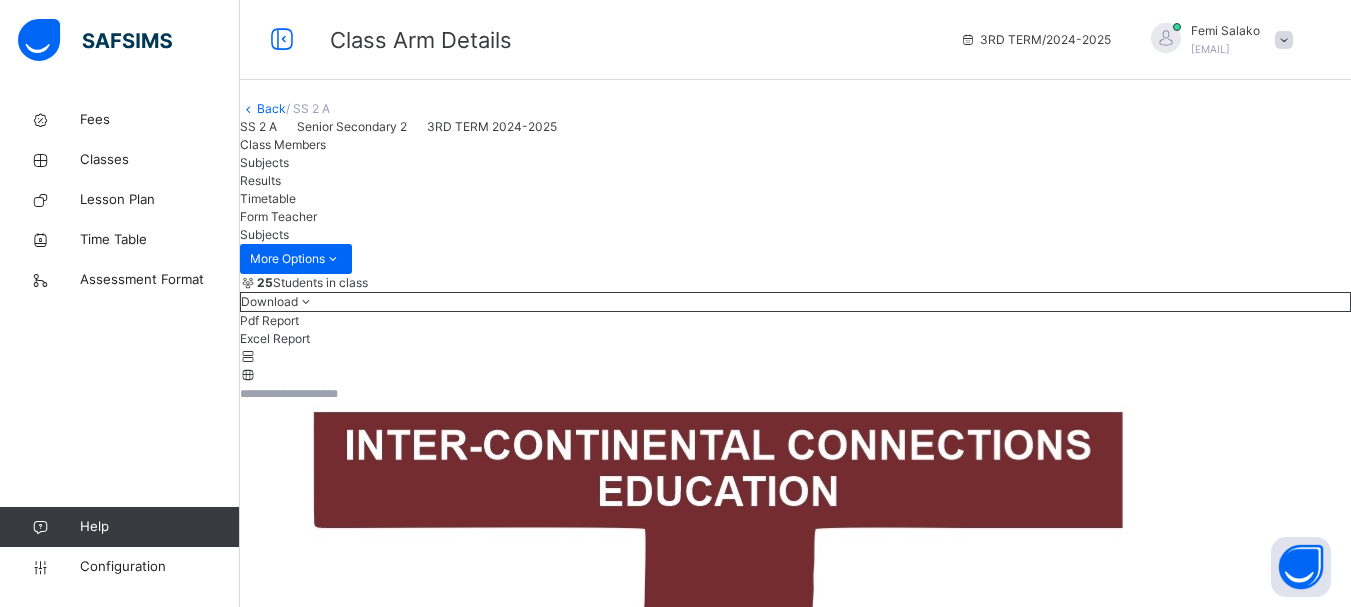 click on "Class Members" at bounding box center (283, 144) 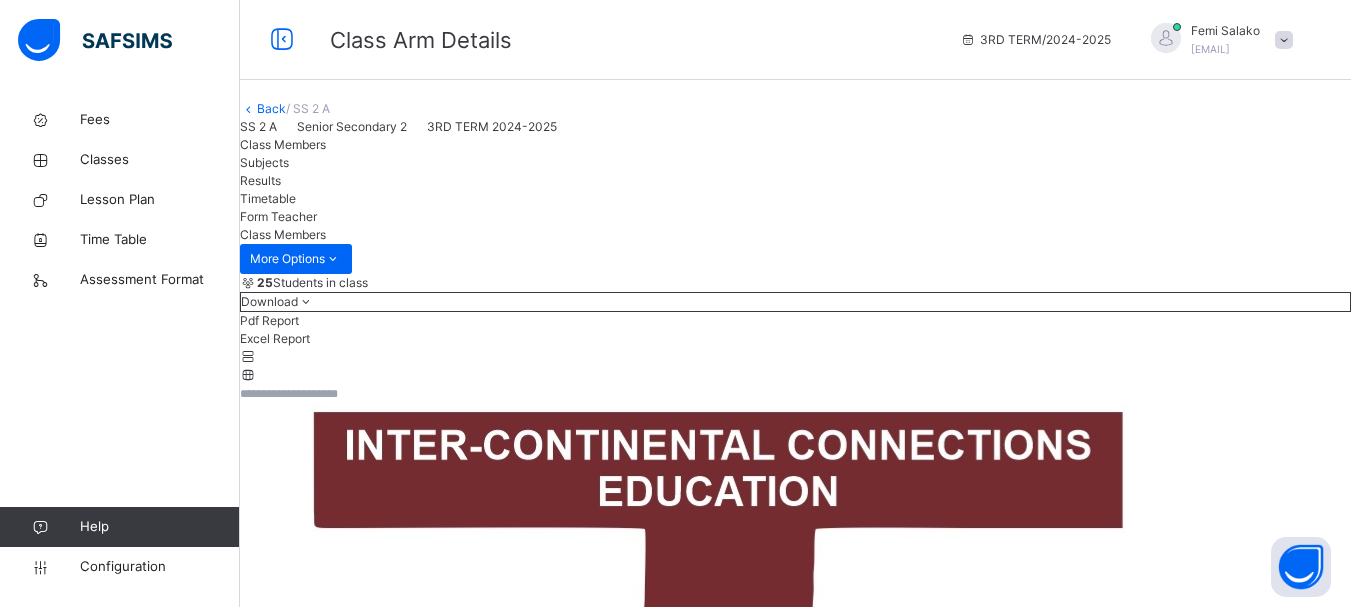 click on "Back" at bounding box center [271, 108] 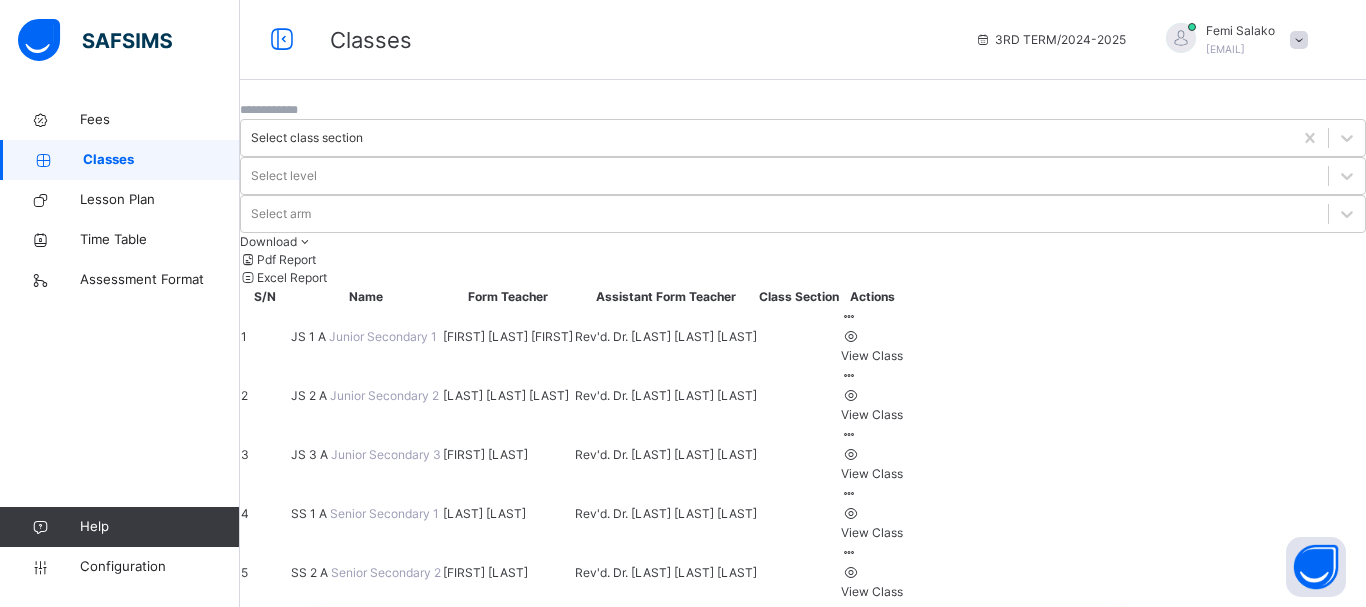 click on "Senior Secondary 1" at bounding box center (384, 513) 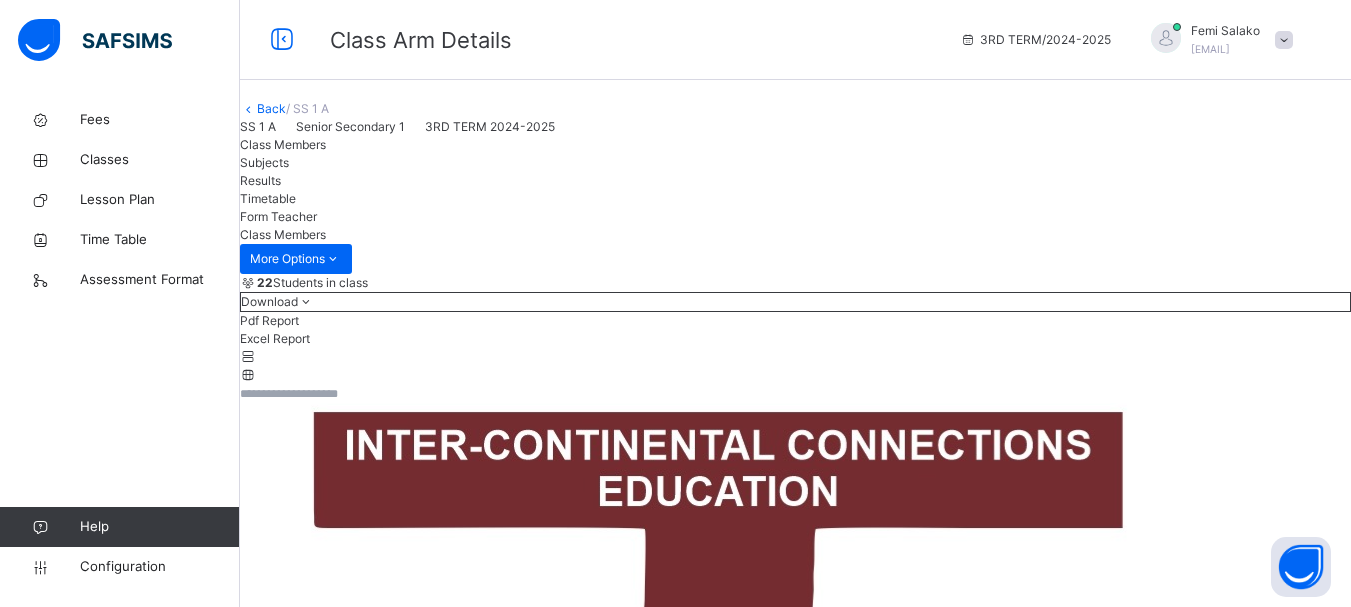 click on "Subjects" at bounding box center (264, 162) 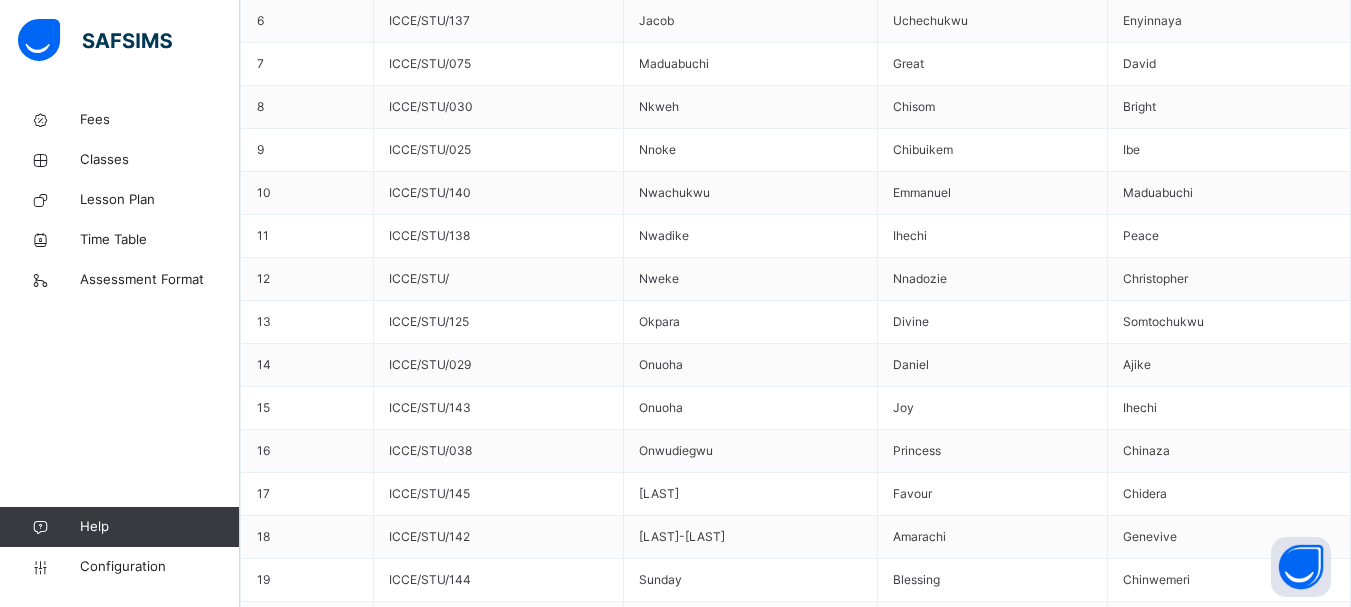 scroll, scrollTop: 1821, scrollLeft: 0, axis: vertical 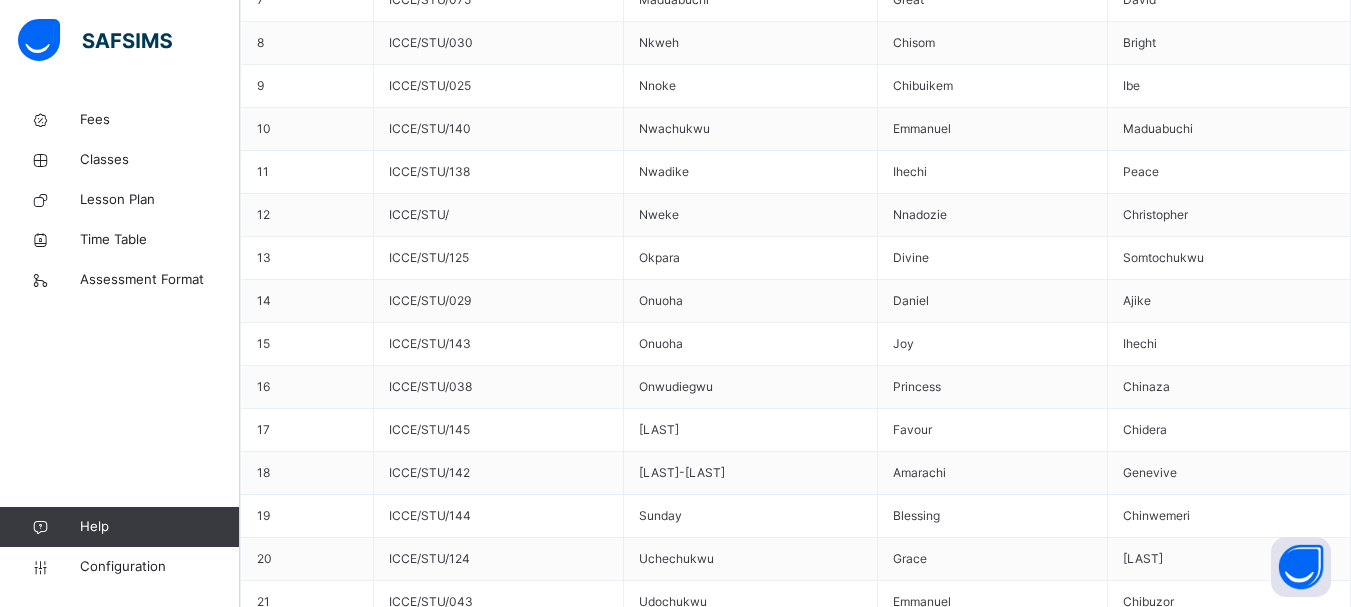 click on "Assess Students" at bounding box center [1310, 3739] 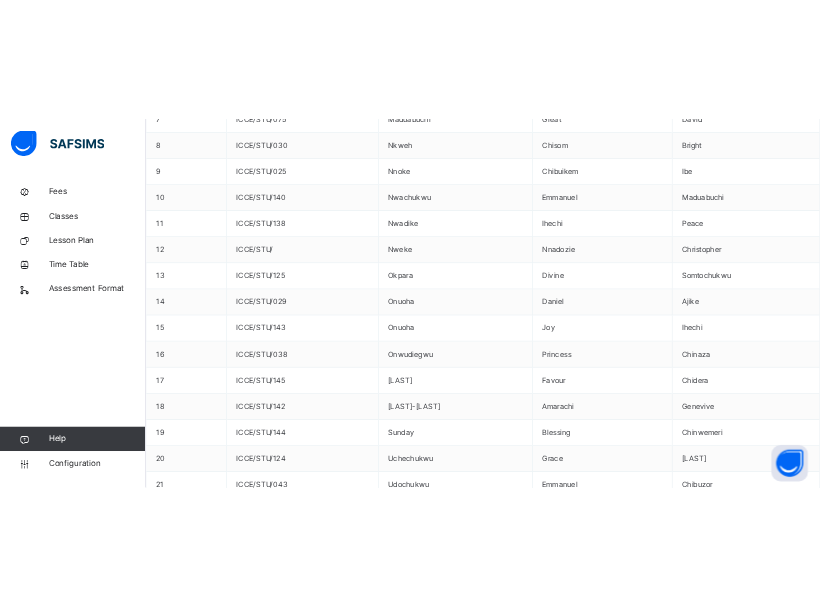 scroll, scrollTop: 0, scrollLeft: 0, axis: both 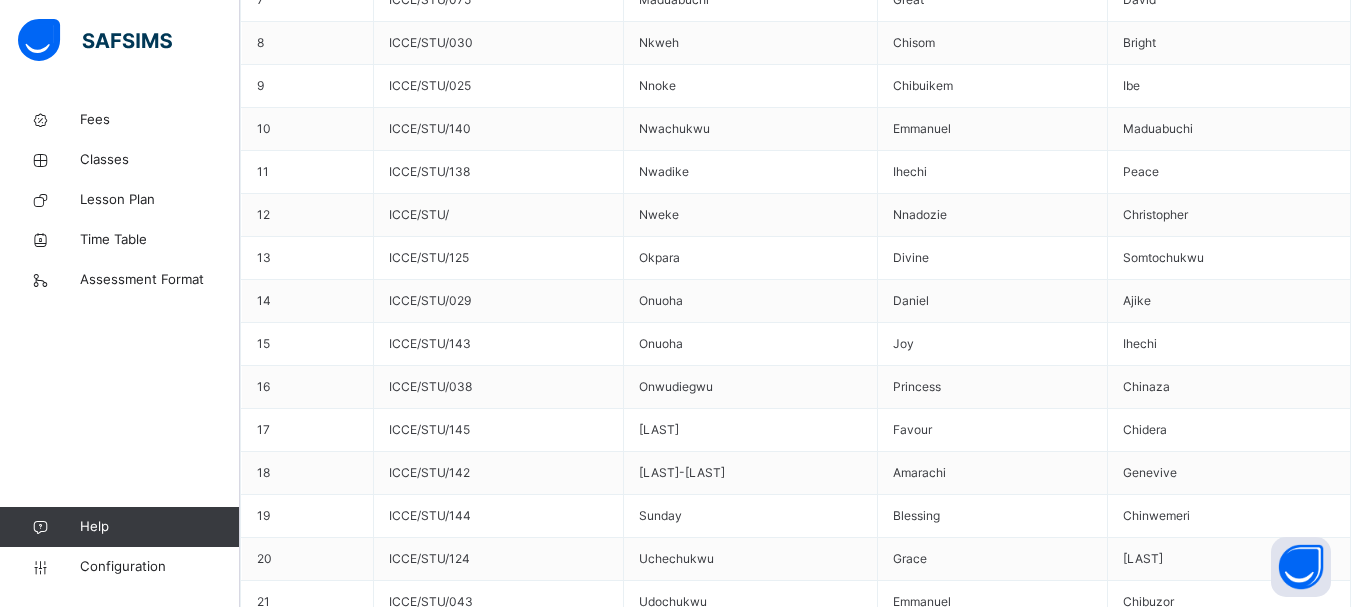 type on "**" 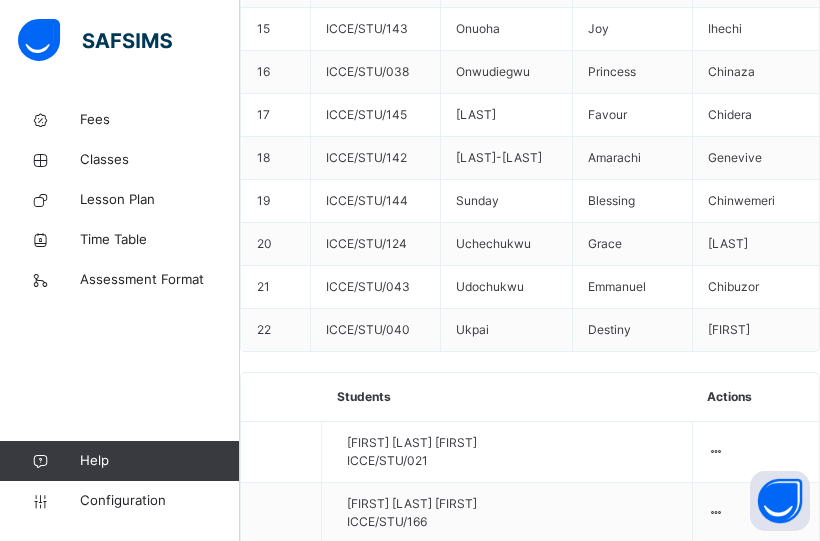 drag, startPoint x: 348, startPoint y: 540, endPoint x: 343, endPoint y: 629, distance: 89.140335 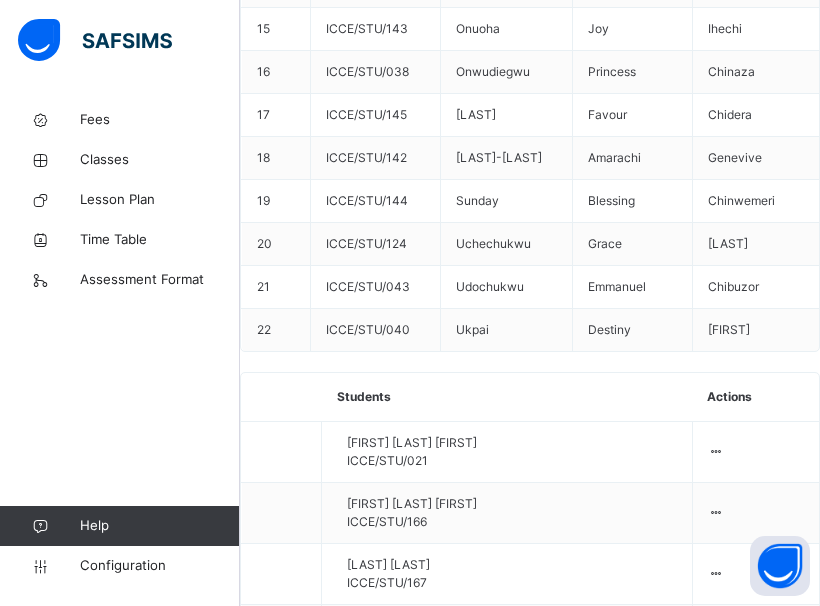 click on "×" at bounding box center (530, 3863) 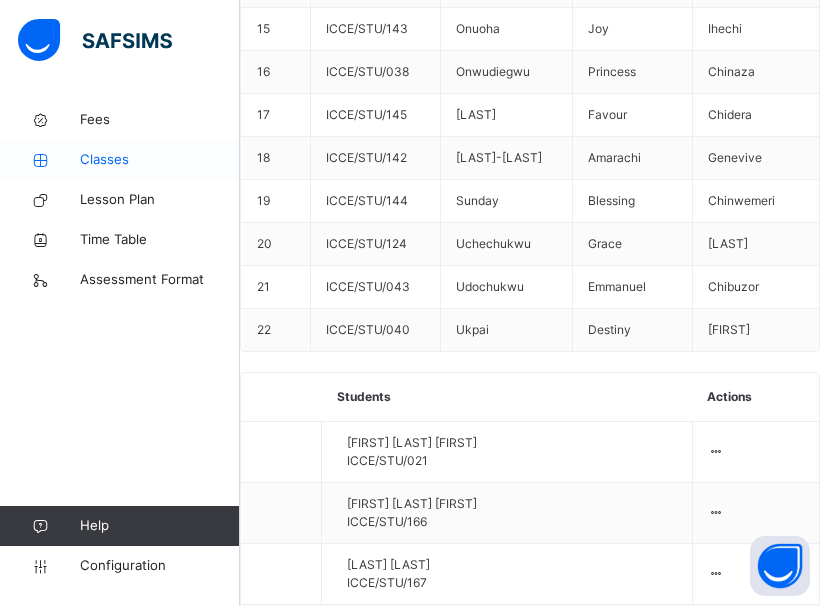 click on "Classes" at bounding box center [160, 160] 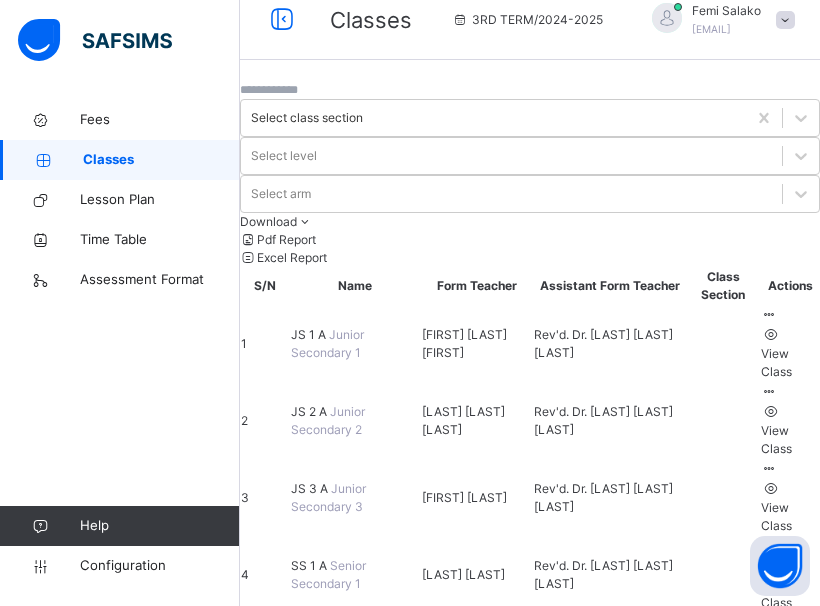 scroll, scrollTop: 233, scrollLeft: 0, axis: vertical 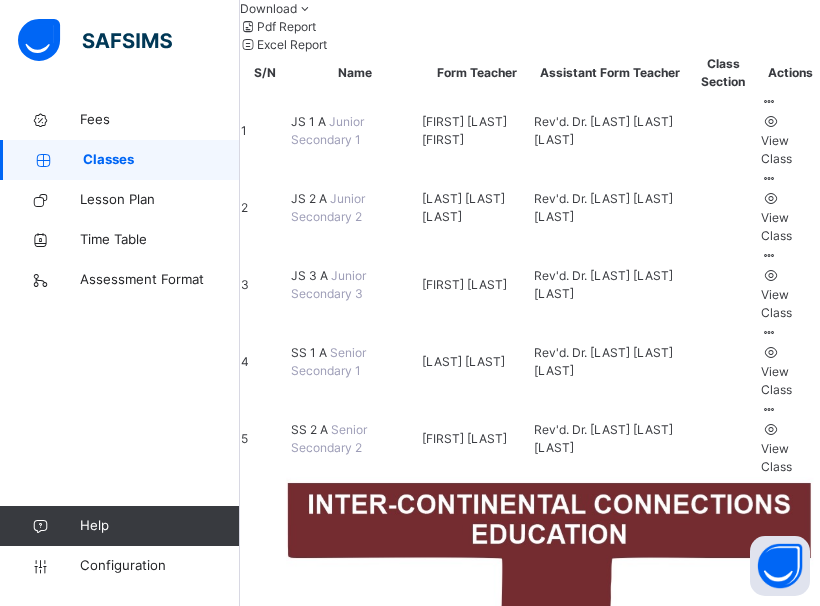 click on "JS 2   A" at bounding box center [310, 198] 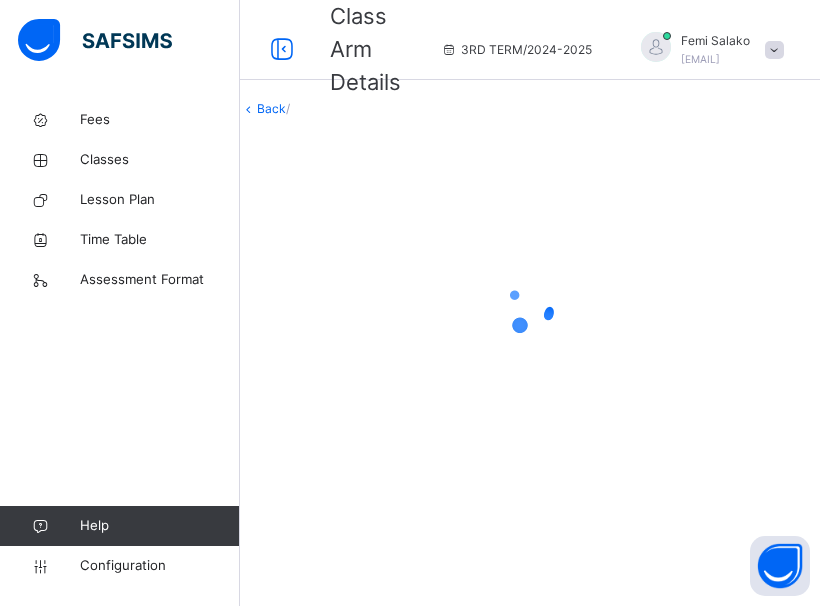 scroll, scrollTop: 0, scrollLeft: 0, axis: both 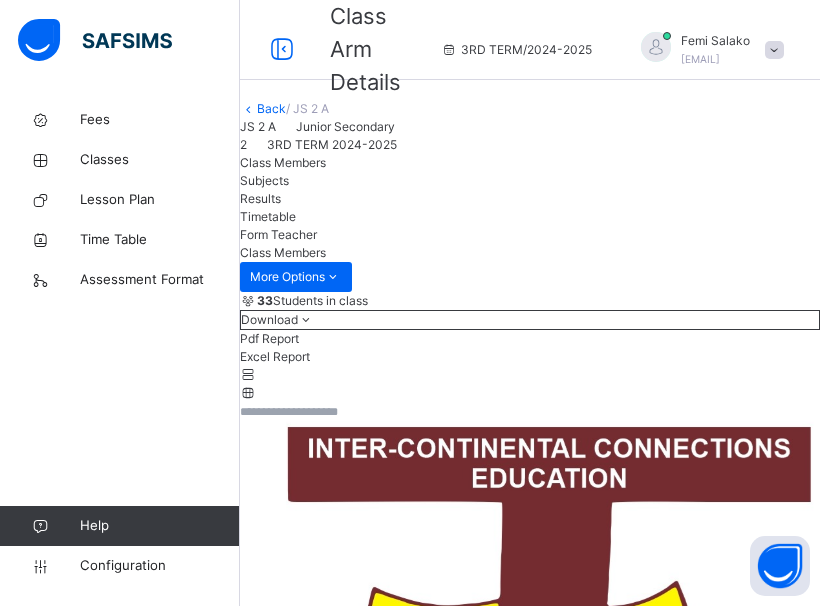 click on "Subjects" at bounding box center (264, 180) 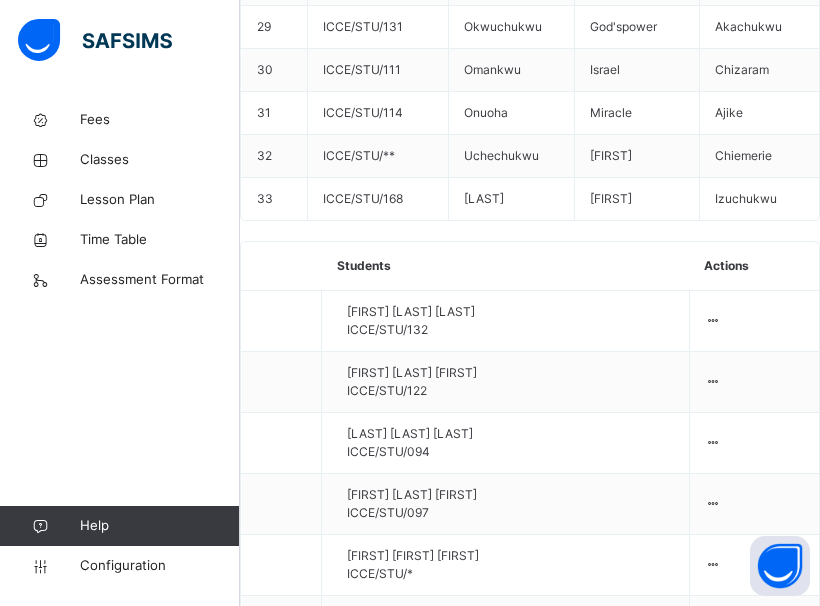 scroll, scrollTop: 2431, scrollLeft: 0, axis: vertical 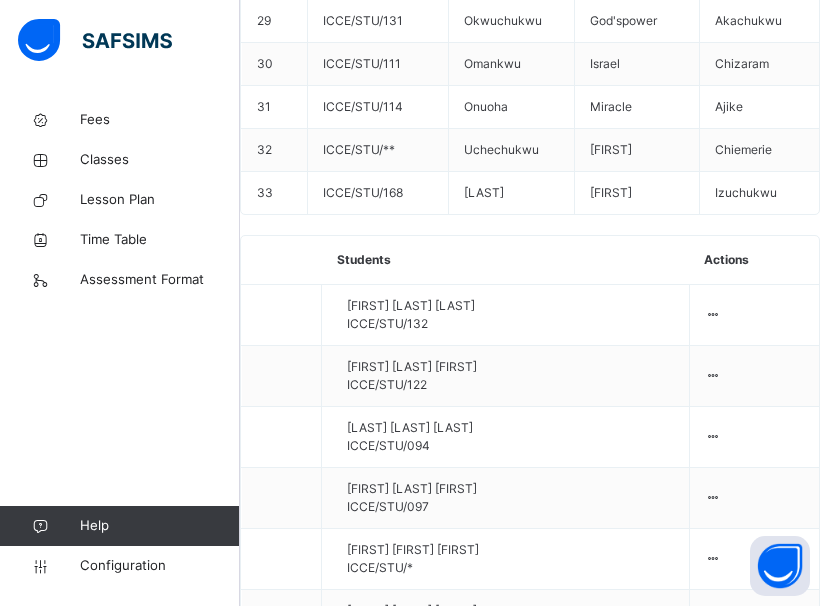 click on "Assess Students" at bounding box center [779, 4079] 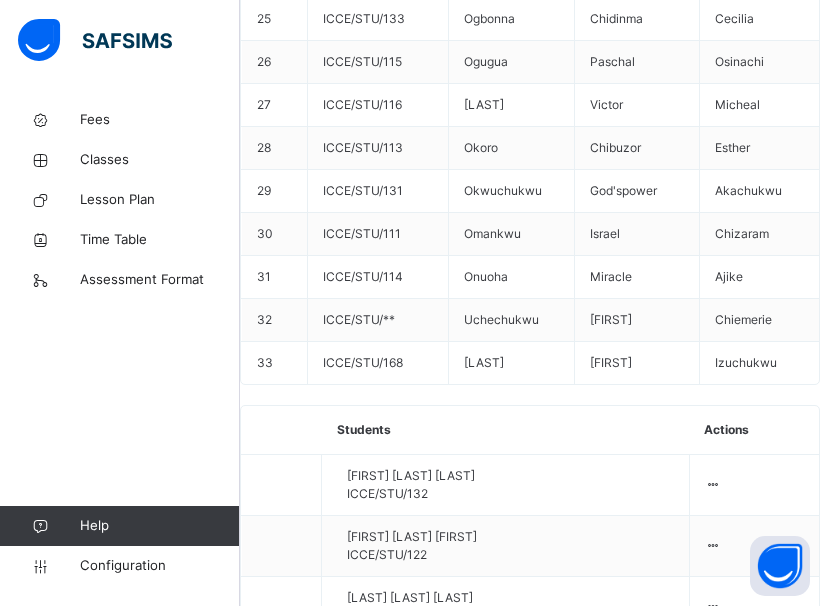 drag, startPoint x: 548, startPoint y: 125, endPoint x: 552, endPoint y: -18, distance: 143.05594 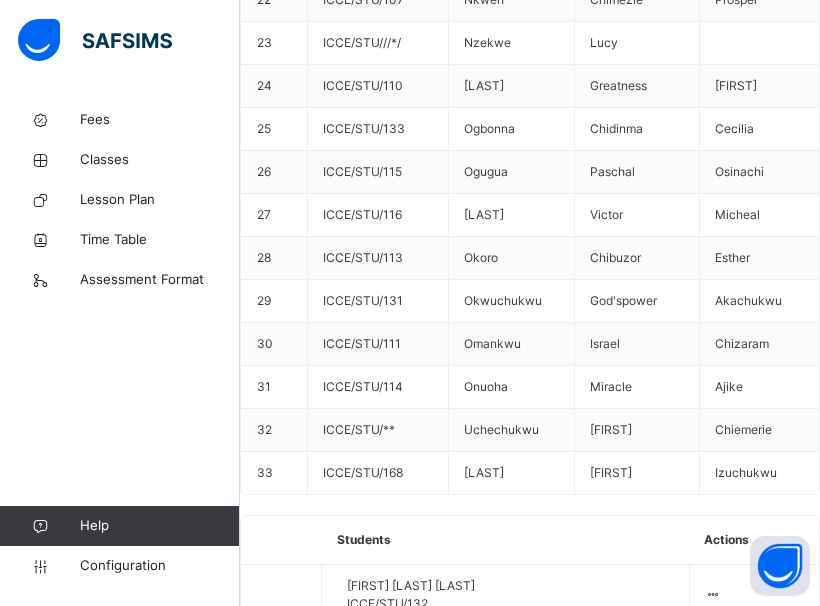 click on "RECORD BOOK × JS 2   A :   Igbo Online Actions  Download Empty Score Sheet  Upload/map score sheet Subject  Igbo INTER-CONTINENTAL CONNECTIONS EDUCATION Date: [DATE], [TIME] Score Sheet Score Sheet Show Comments   Generate comment for all student   Save Entries Class Level:  JS 2   A Subject:  Igbo Session:  2024/2025 Session Session:  3RD TERM Students CA 1 CA 2 Exam TOTAL /100 Comment CA 1 TOTAL / 20 CA 2 TOTAL / 20 Exam TOTAL / 60   ×   Subject Teacher’s Comment Generate and see in full the comment developed by the AI with an option to regenerate the comment Sims Bot Please wait while the Sims Bot generates comments for all your students × How satisfied are you with using SAFSIMS? 😞 🙁 😐 🙂 😄 Very Dissatisfied Very Satisfied Submit Close Import subject assessment score Map your assessment to those on our system Upload excel file used to fill out assessment   This excel file is the empty score sheet you downloaded eariler Drag and Drop files here Browse File from you computer ×" at bounding box center (530, 4994) 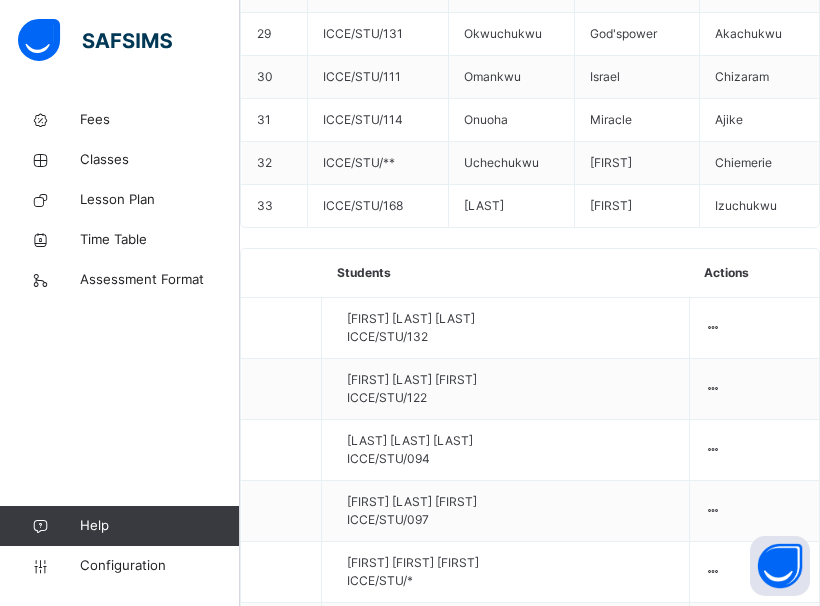 scroll, scrollTop: 2431, scrollLeft: 0, axis: vertical 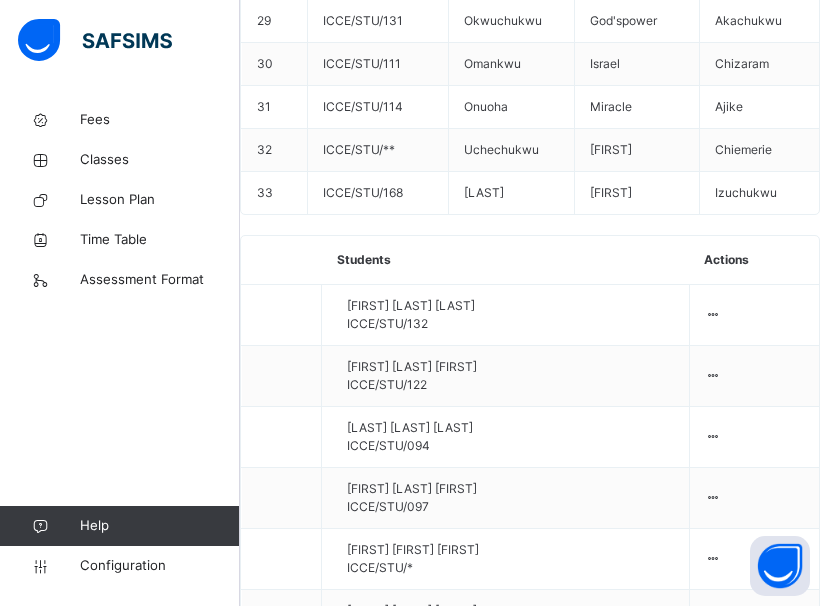 click on "Show Comments" at bounding box center (530, 5066) 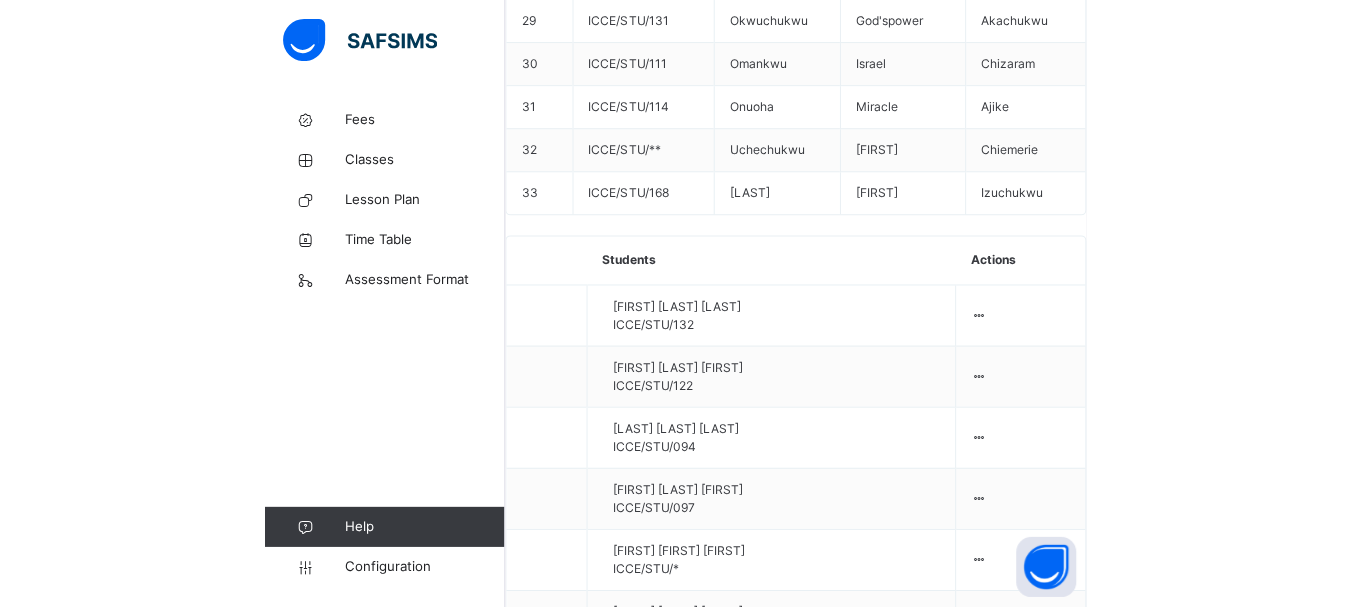 scroll, scrollTop: 1631, scrollLeft: 0, axis: vertical 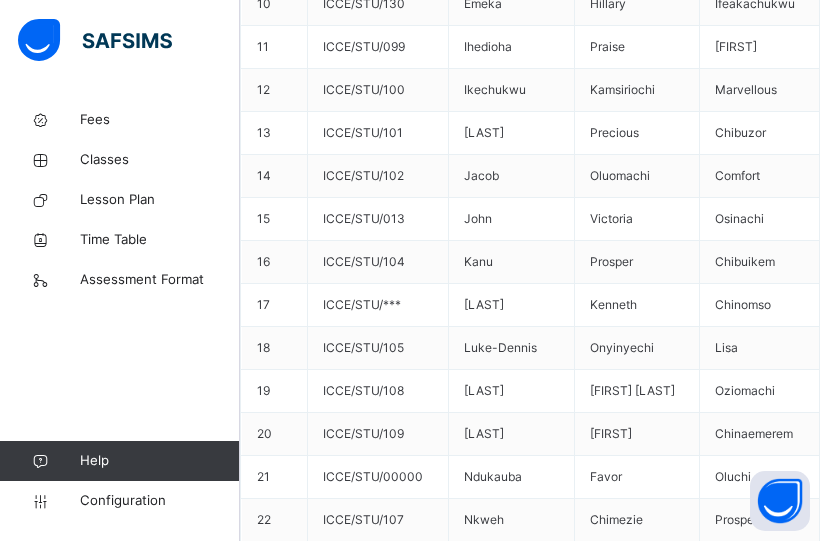 click at bounding box center [465, 8595] 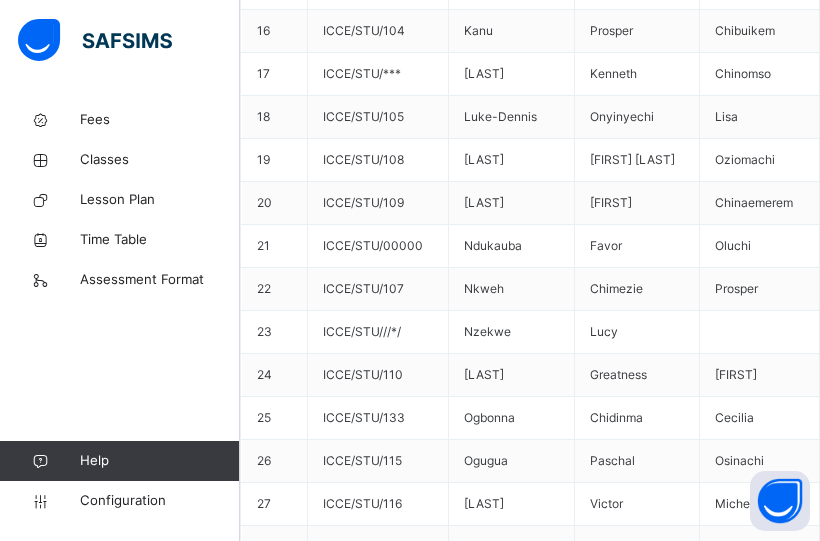 scroll, scrollTop: 1898, scrollLeft: 0, axis: vertical 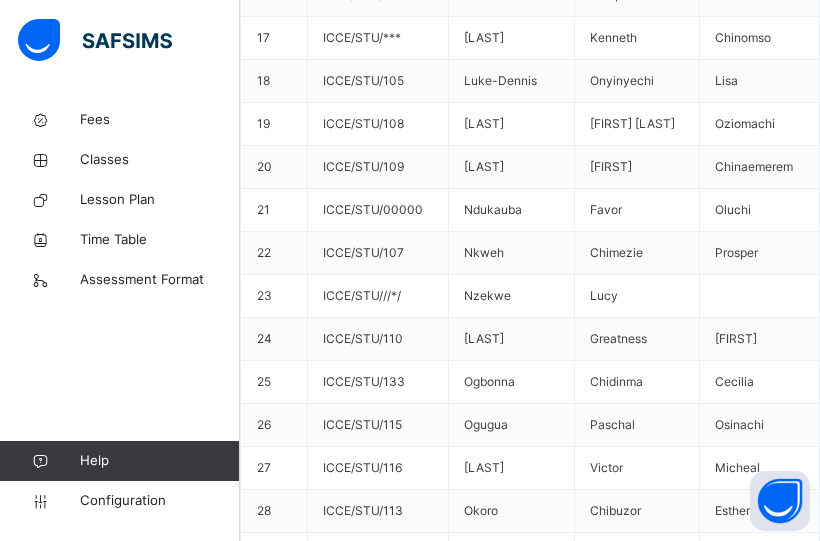 click at bounding box center (465, 6680) 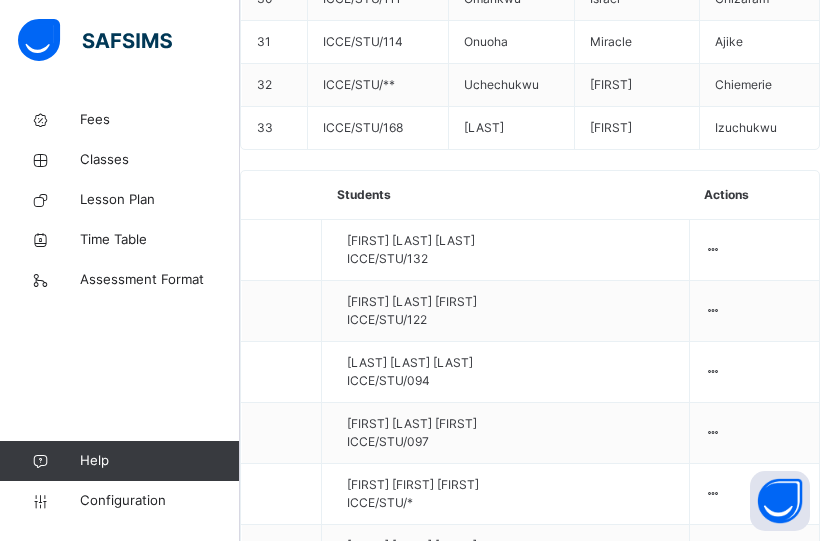 scroll, scrollTop: 1898, scrollLeft: 0, axis: vertical 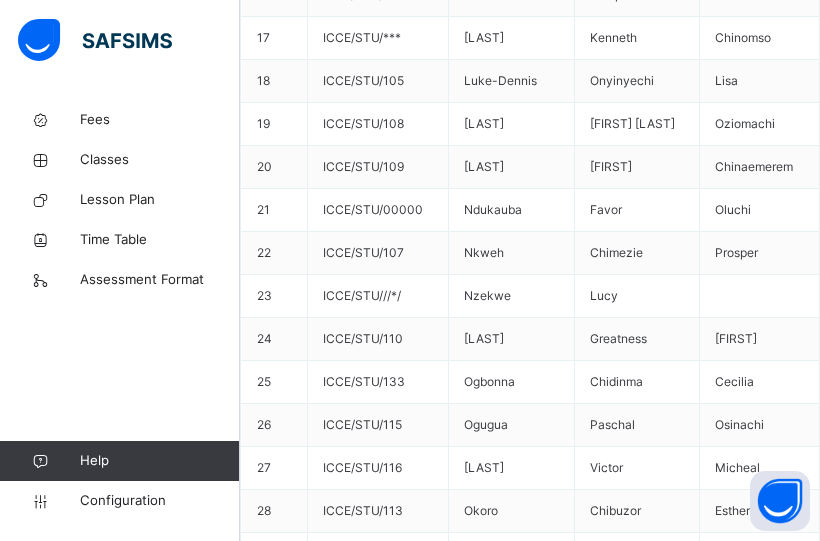 click at bounding box center (915, 6160) 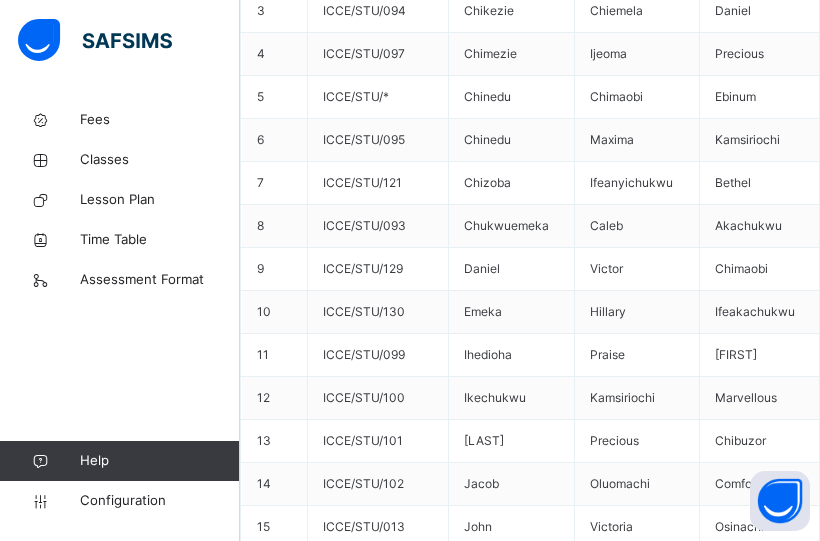 scroll, scrollTop: 1163, scrollLeft: 0, axis: vertical 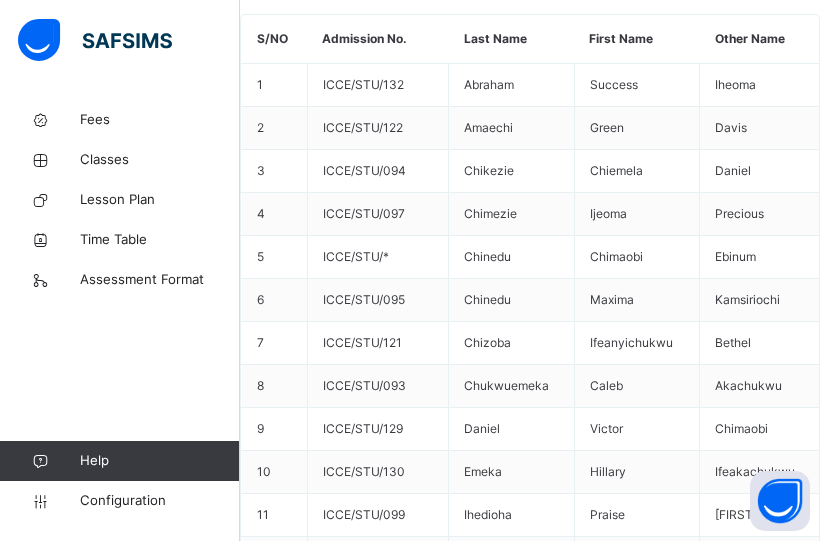 click on "20.00" at bounding box center (802, 8852) 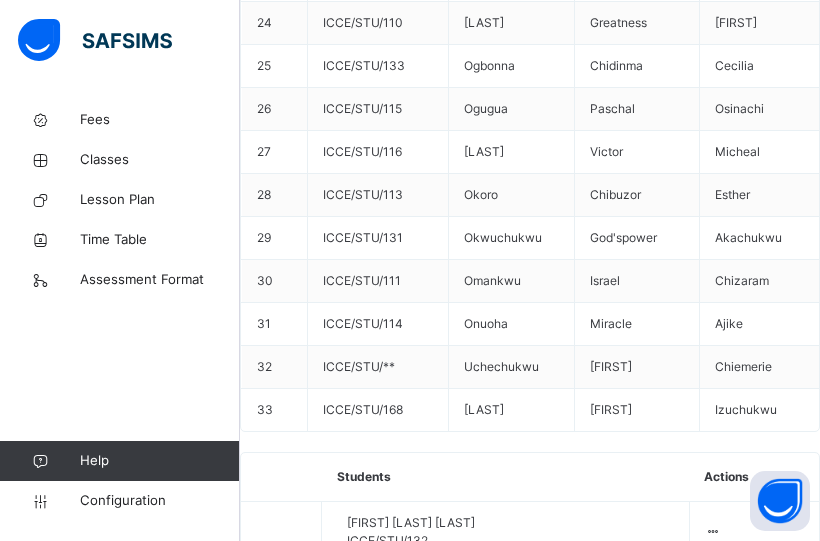 scroll, scrollTop: 2229, scrollLeft: 0, axis: vertical 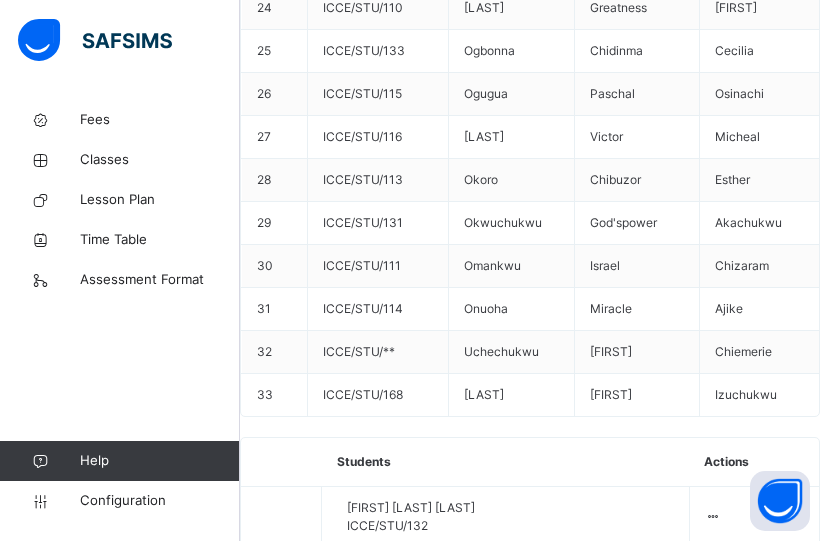 click on "Save Entries" at bounding box center (290, 5318) 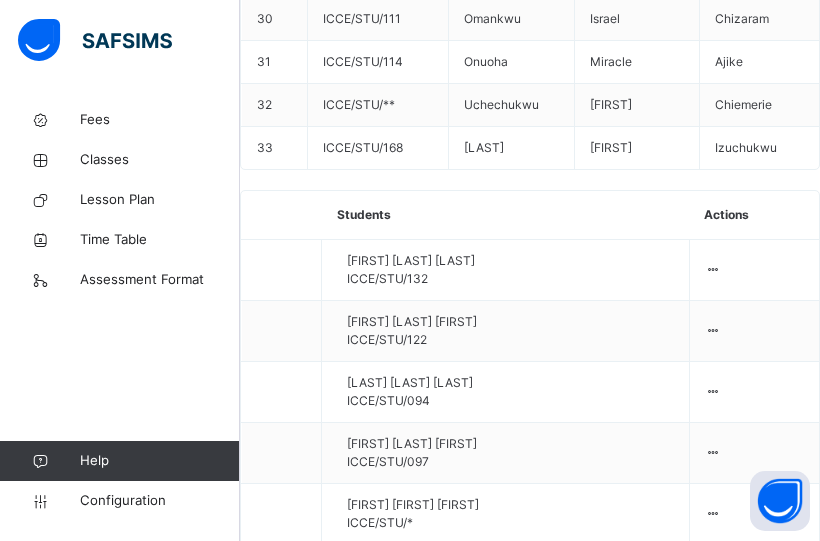 scroll, scrollTop: 2496, scrollLeft: 0, axis: vertical 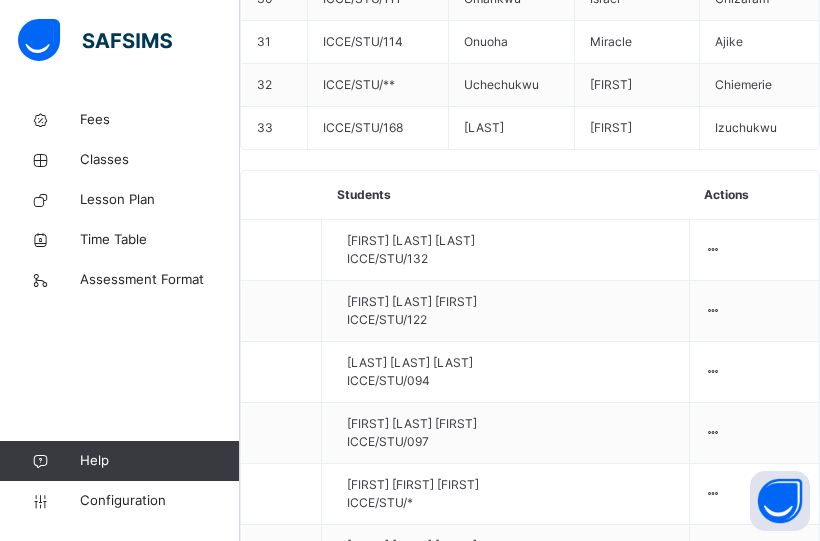 click on "JS 2   A :   Igbo Online Actions  Download Empty Score Sheet  Upload/map score sheet Subject  Igbo INTER-CONTINENTAL CONNECTIONS EDUCATION Date: 7th Aug 2025, 10:01:01 am Score Sheet Score Sheet Show Comments   Generate comment for all student   Save Entries Class Level:  JS 2   A Subject:  Igbo Session:  2024/2025 Session Session:  3RD TERM Students CA 1 CA 2 Exam TOTAL /100 Comment CA 1 TOTAL / 20 CA 2 TOTAL / 20 Exam TOTAL / 60 [FIRST] [LAST] ICCE/STU/132 [FIRST] [LAST] ICCE/STU/132 * 1.00 ** 18.00 ** 18.00 37.00 Generate comment 0 / 250   ×   Subject Teacher’s Comment Generate and see in full the comment developed by the AI with an option to regenerate the comment JS [FIRST] [LAST]   ICCE/STU/132   Total 37.00  / 100.00 Sims Bot   Regenerate     Use this comment   [FIRST] [LAST] ICCE/STU/122 [FIRST] [LAST] ICCE/STU/122 * 3.00 * 8.00 ** 17.00 28.00 Generate comment 0 / 250   ×   Subject Teacher’s Comment JS [FIRST] [LAST]   ICCE/STU/122   Total 28.00  / 100.00" at bounding box center [530, 4888] 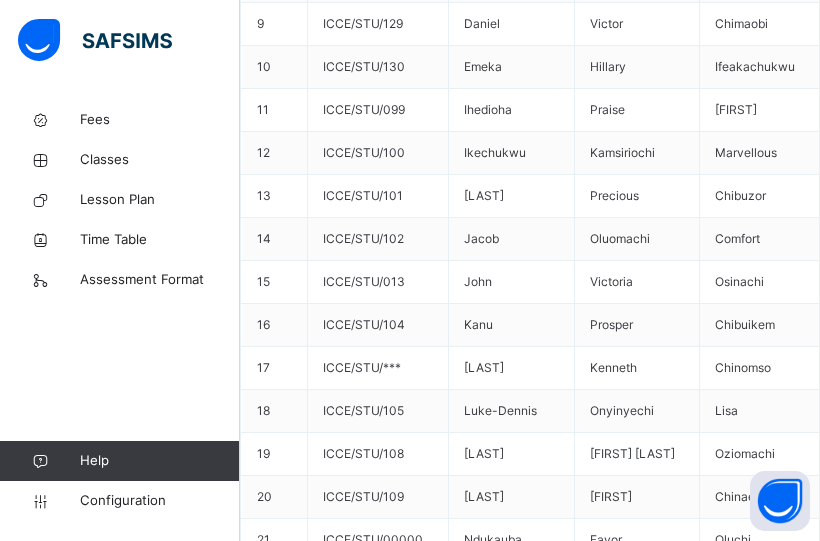 scroll, scrollTop: 1163, scrollLeft: 0, axis: vertical 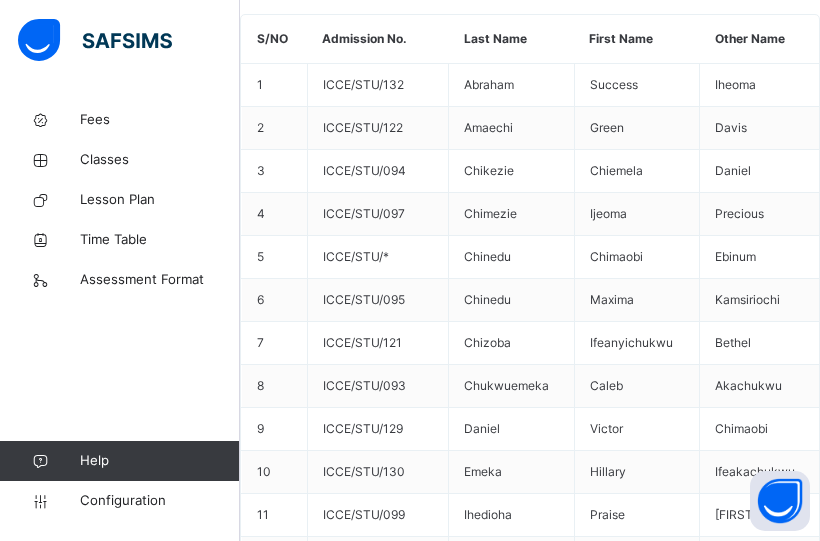 click on "×" at bounding box center [530, 5462] 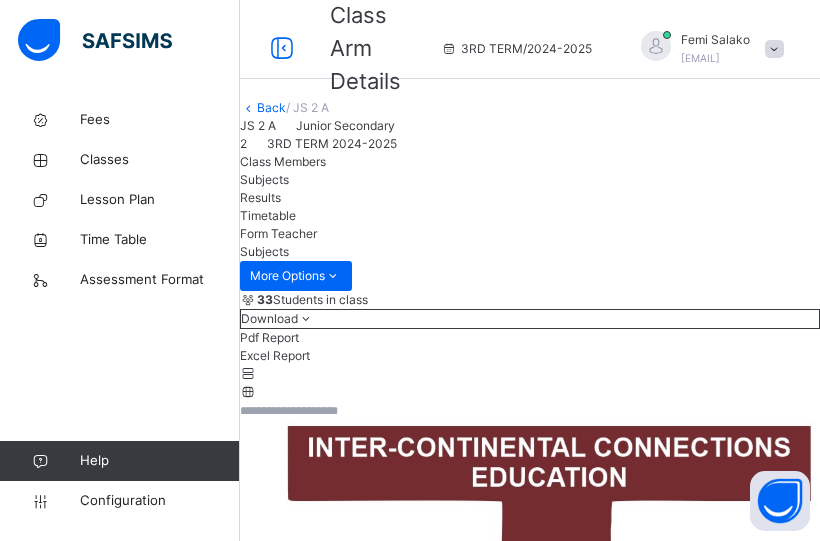 scroll, scrollTop: 0, scrollLeft: 0, axis: both 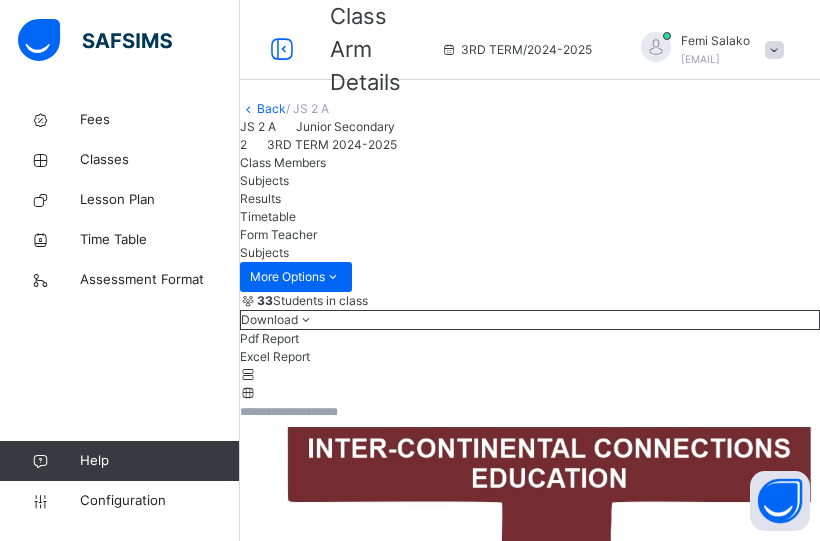 click on "Back" at bounding box center [271, 108] 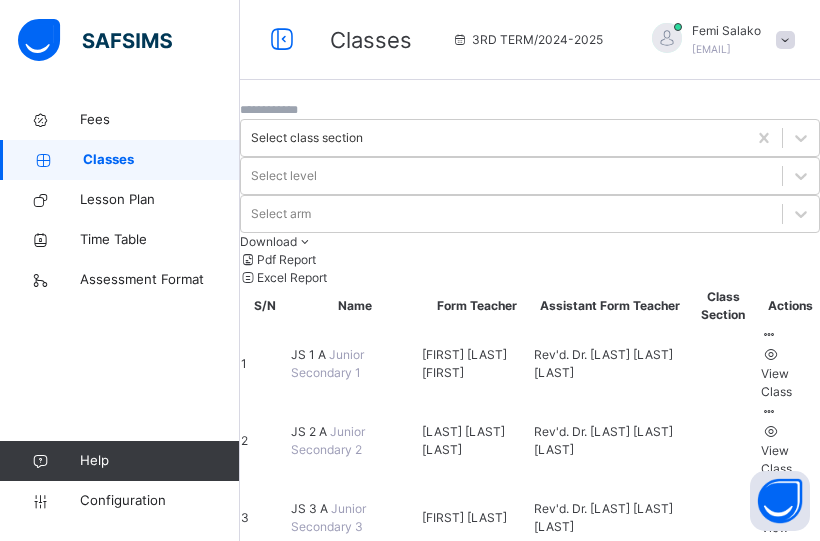 click on "JS 1   A" at bounding box center (310, 354) 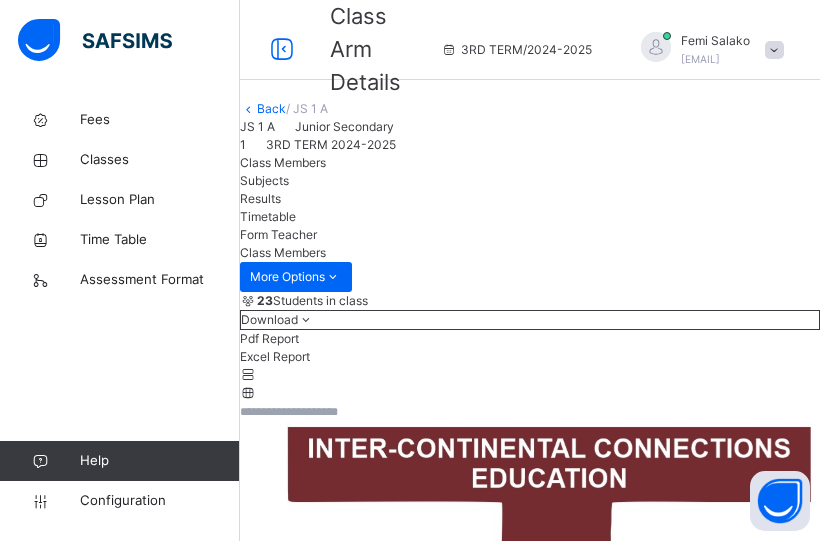 click on "Subjects" at bounding box center [264, 180] 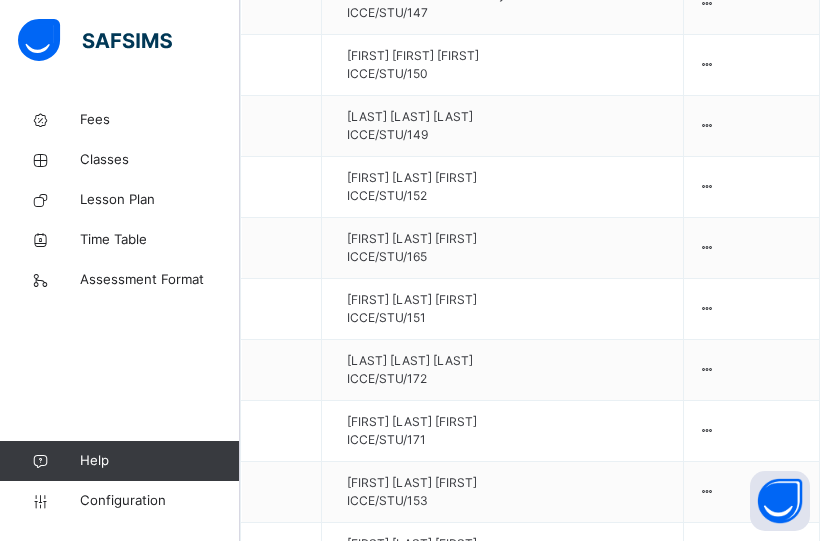 scroll, scrollTop: 2496, scrollLeft: 0, axis: vertical 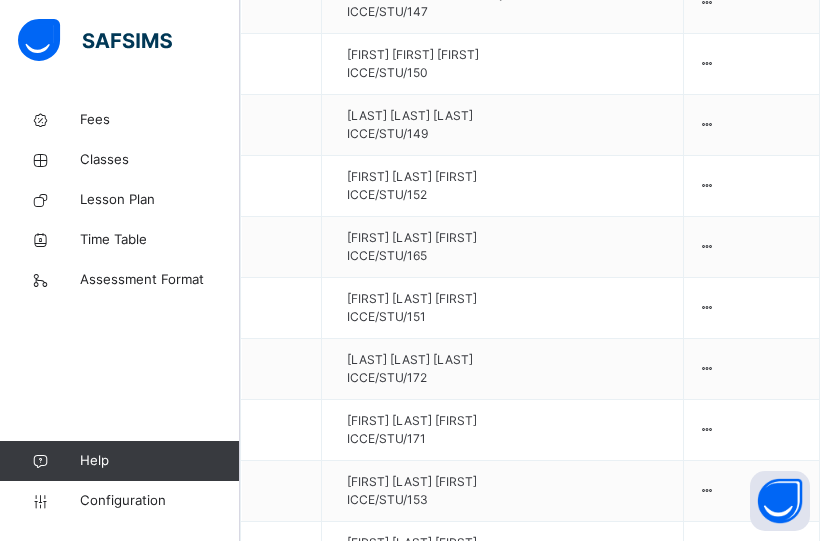 click on "Assess Students" at bounding box center [779, 2974] 